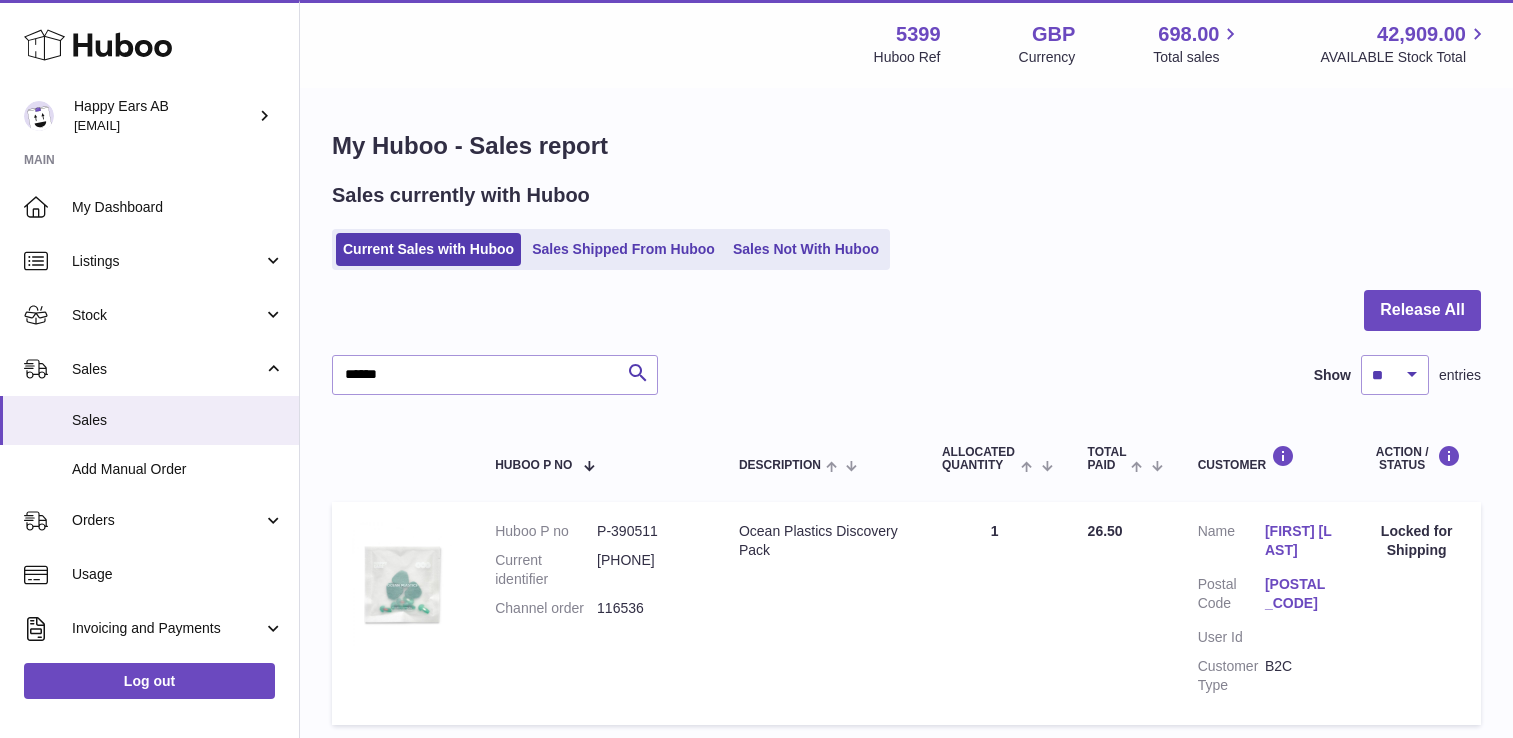 scroll, scrollTop: 0, scrollLeft: 0, axis: both 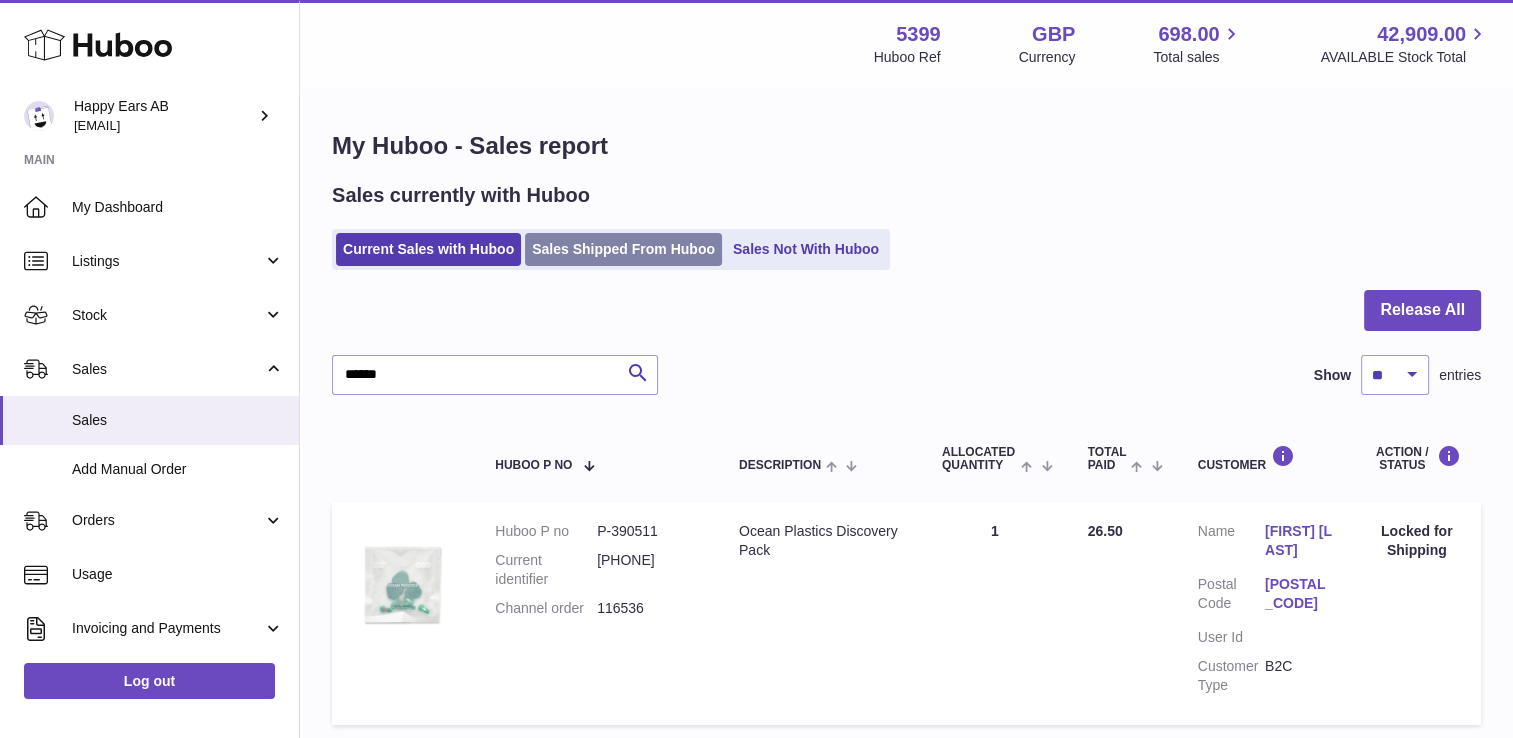 drag, startPoint x: 0, startPoint y: 0, endPoint x: 598, endPoint y: 265, distance: 654.08636 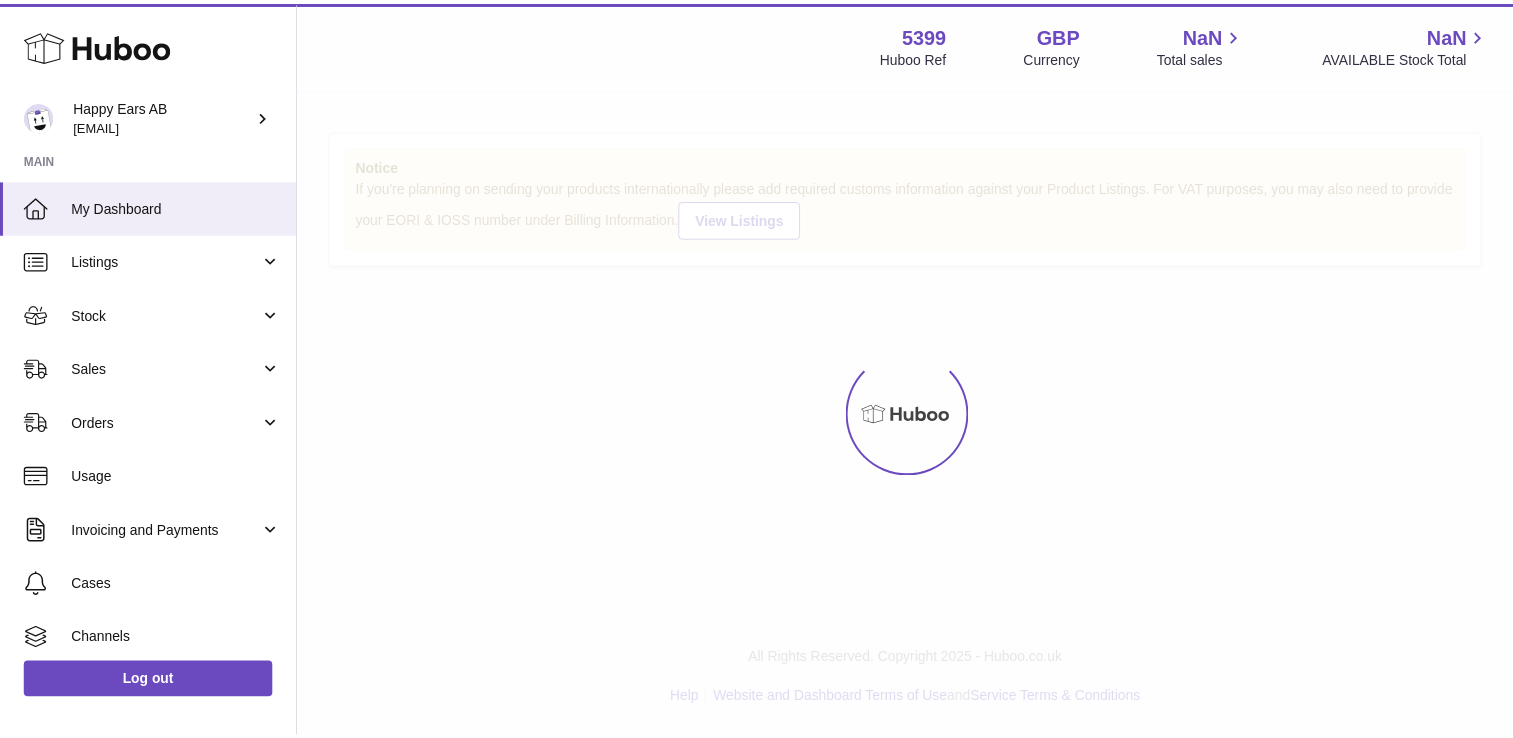 scroll, scrollTop: 0, scrollLeft: 0, axis: both 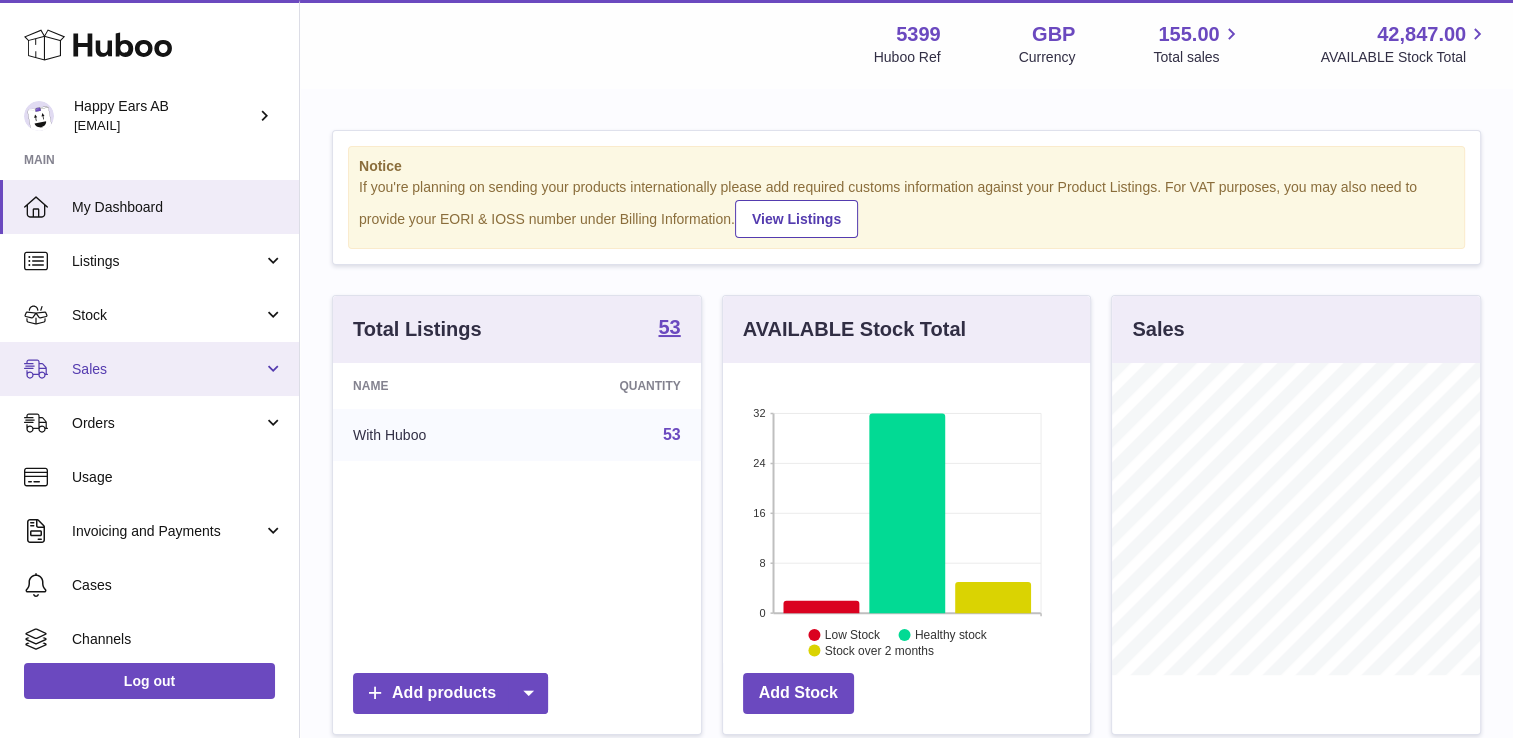 click on "Sales" at bounding box center [167, 369] 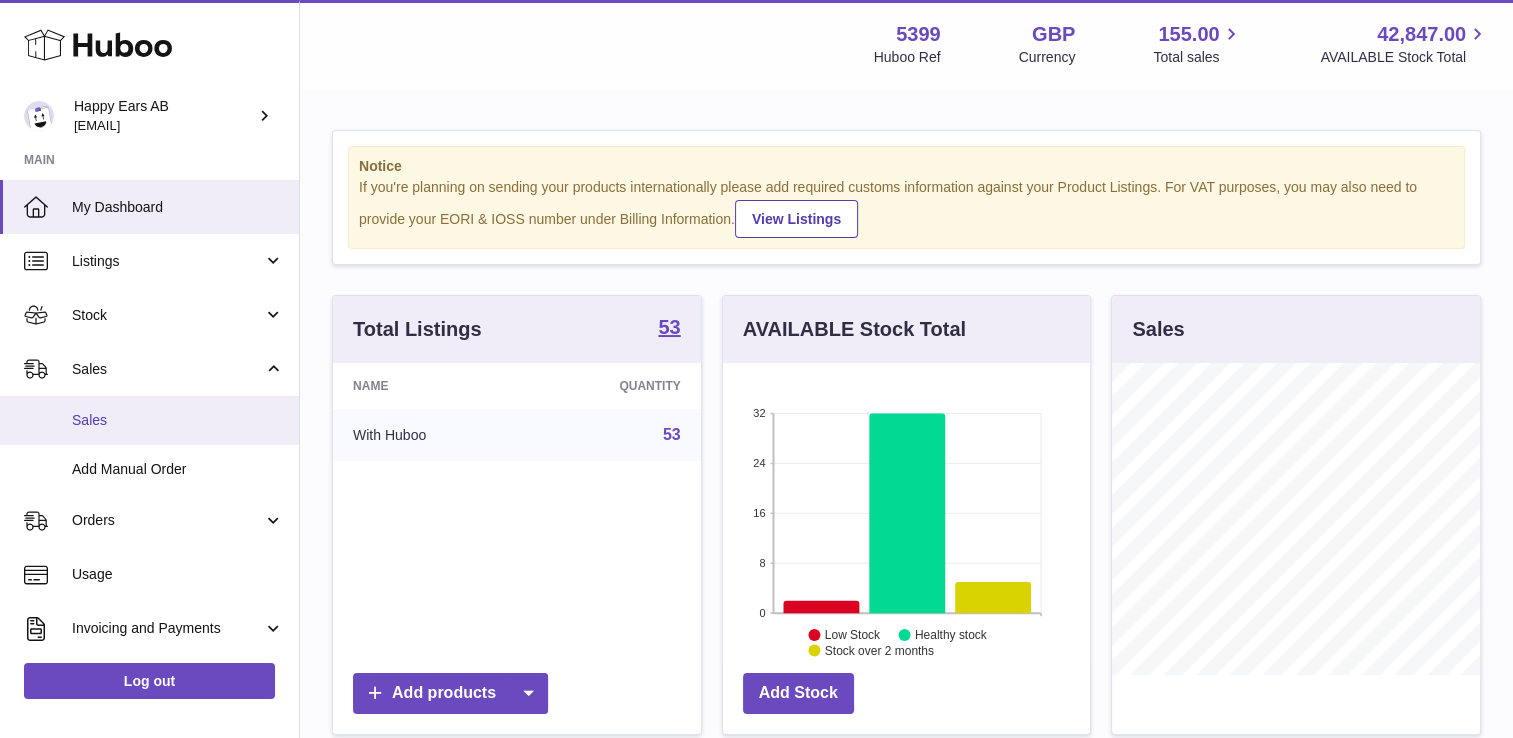 click on "Sales" at bounding box center [149, 420] 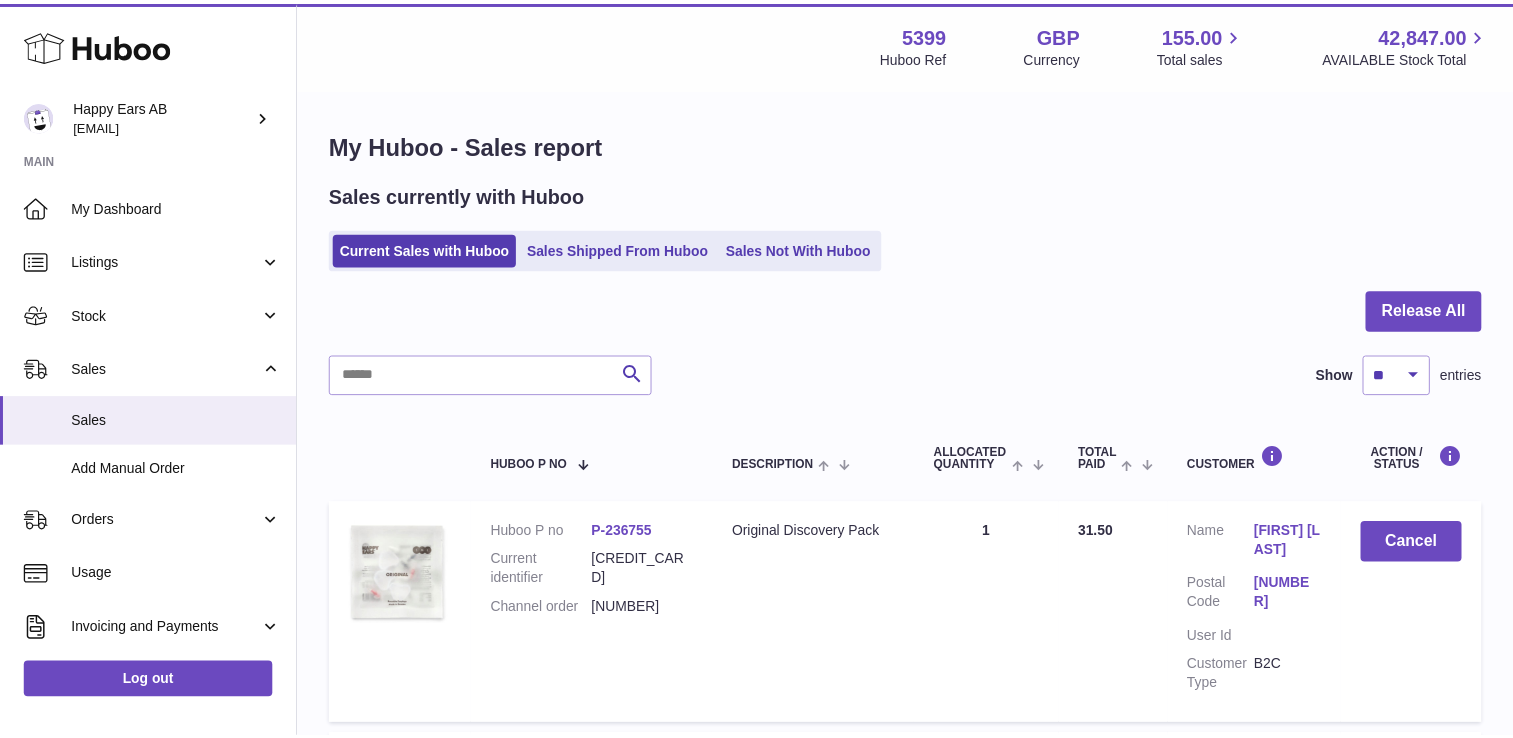 scroll, scrollTop: 0, scrollLeft: 0, axis: both 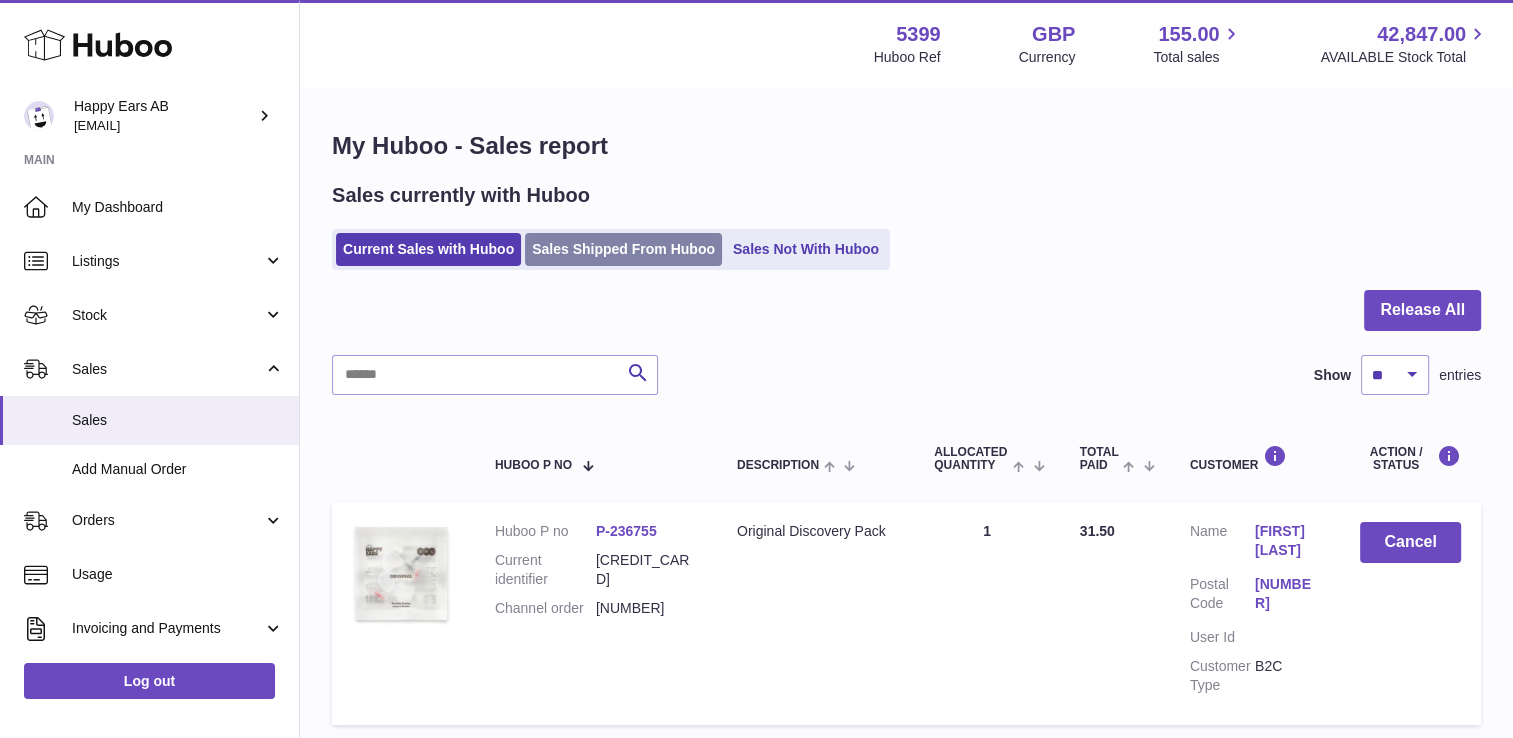click on "Sales Shipped From Huboo" at bounding box center (623, 249) 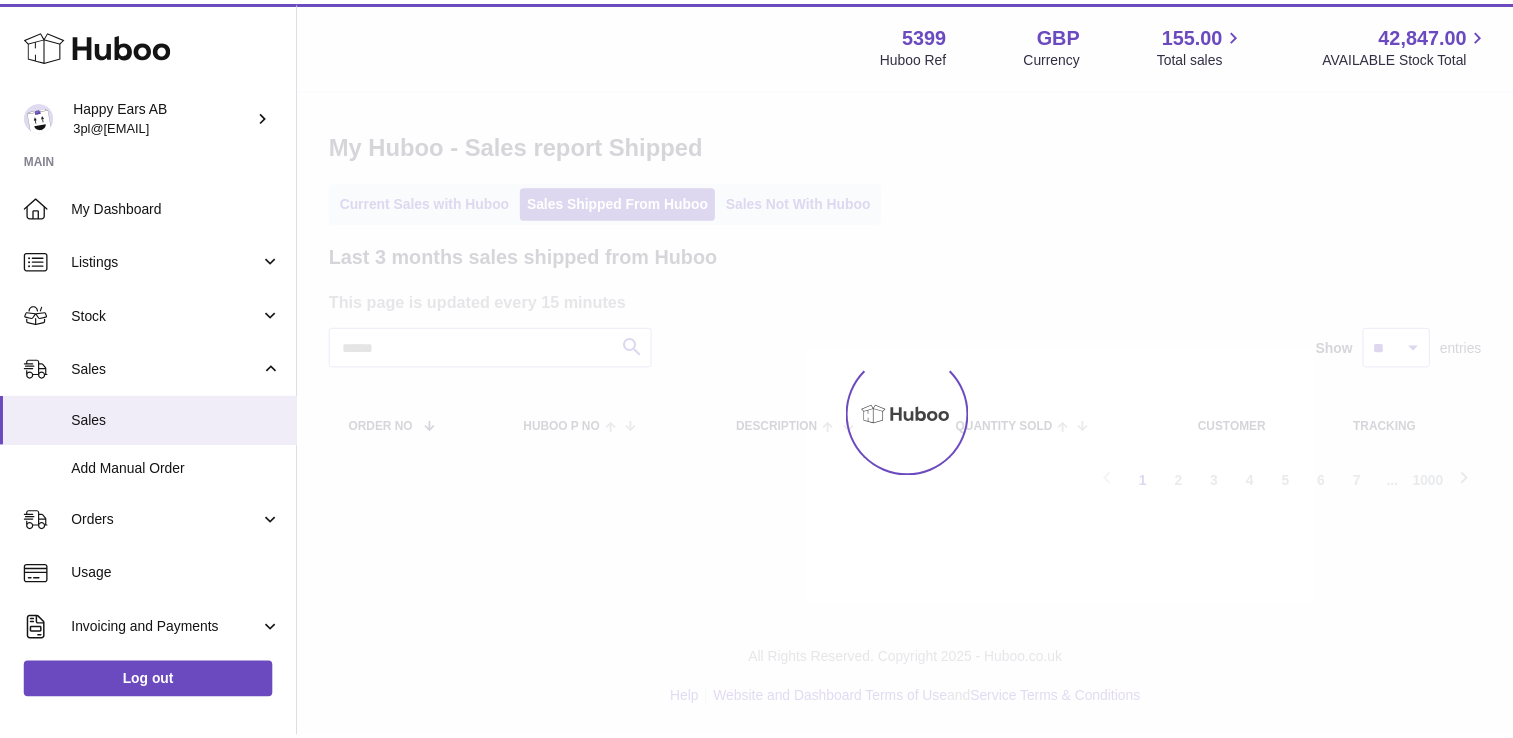 scroll, scrollTop: 0, scrollLeft: 0, axis: both 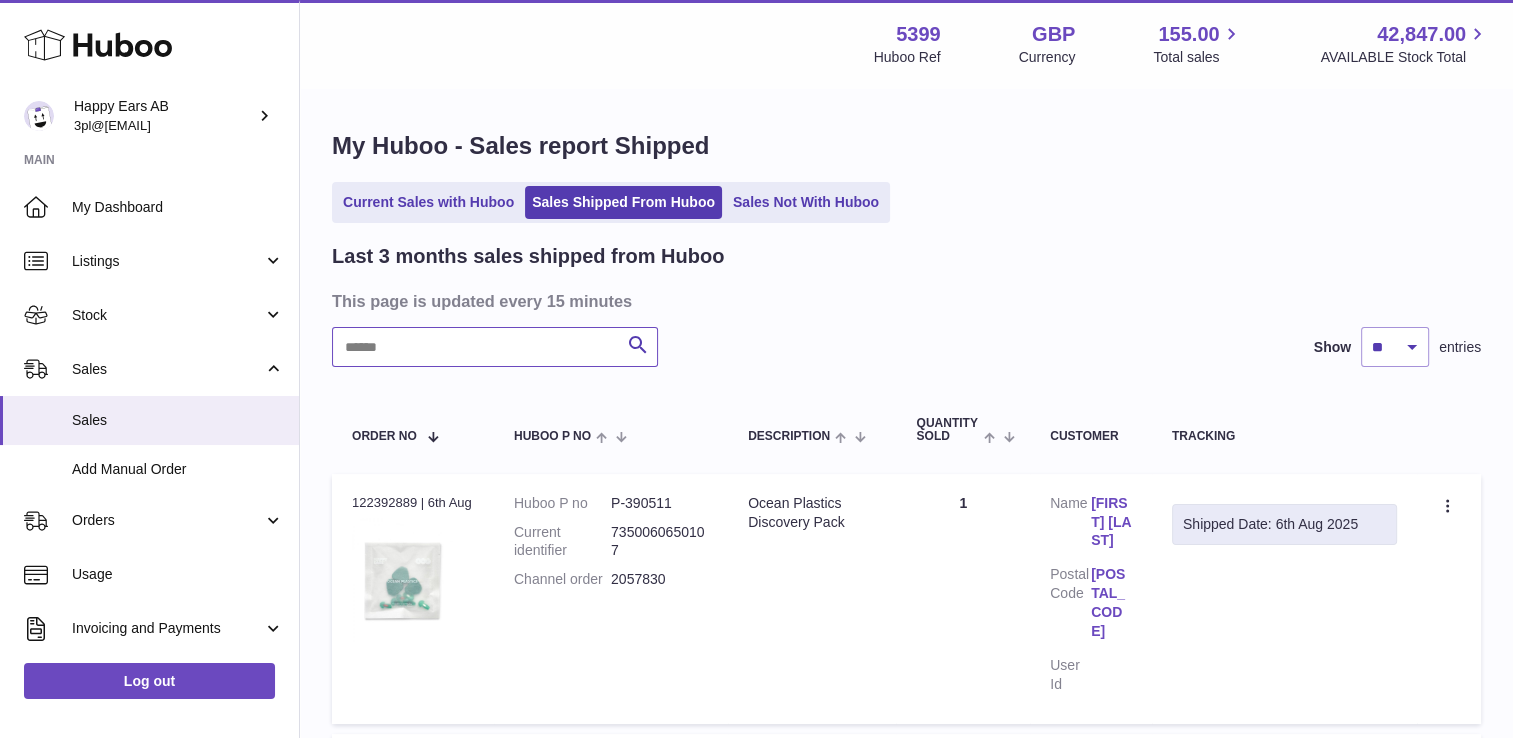click at bounding box center (495, 347) 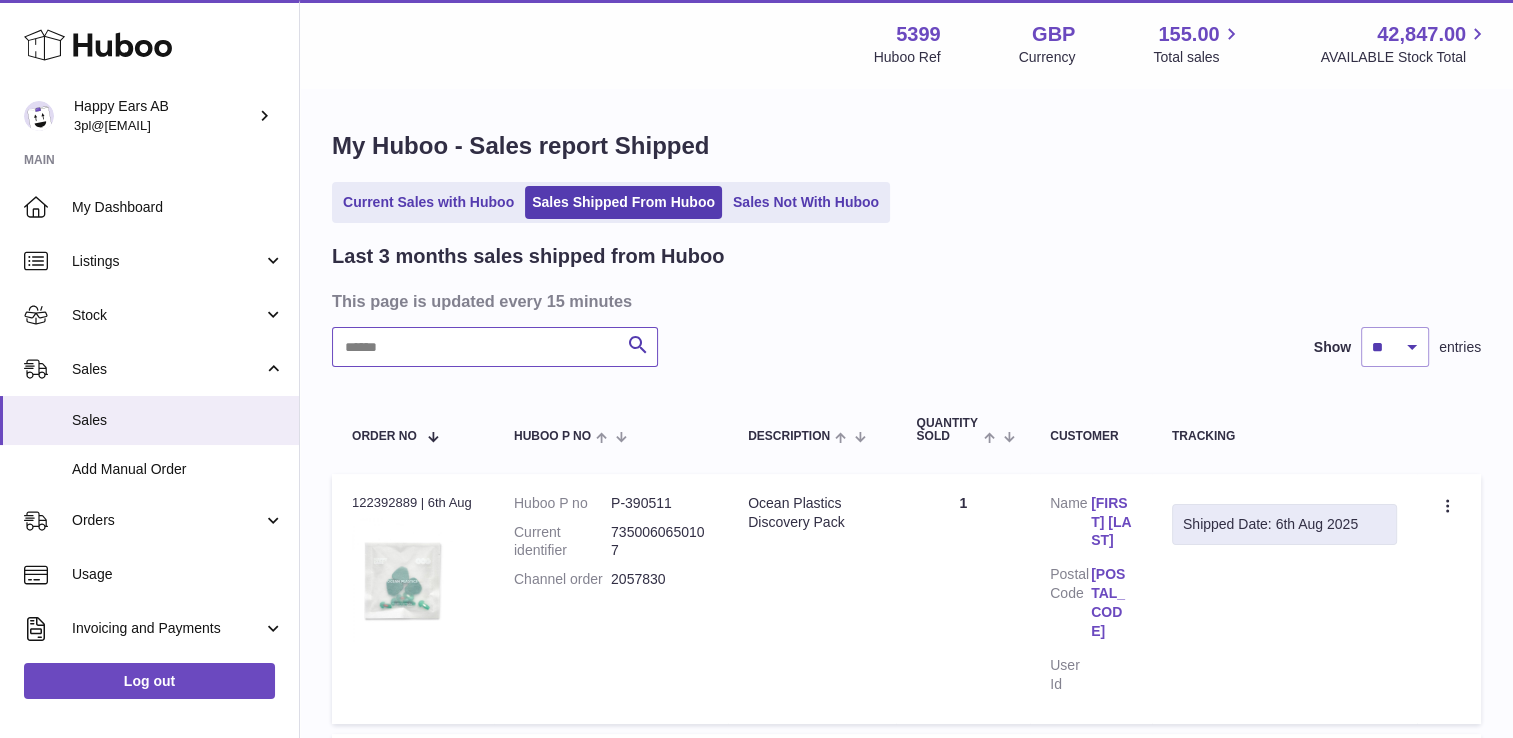 paste on "**********" 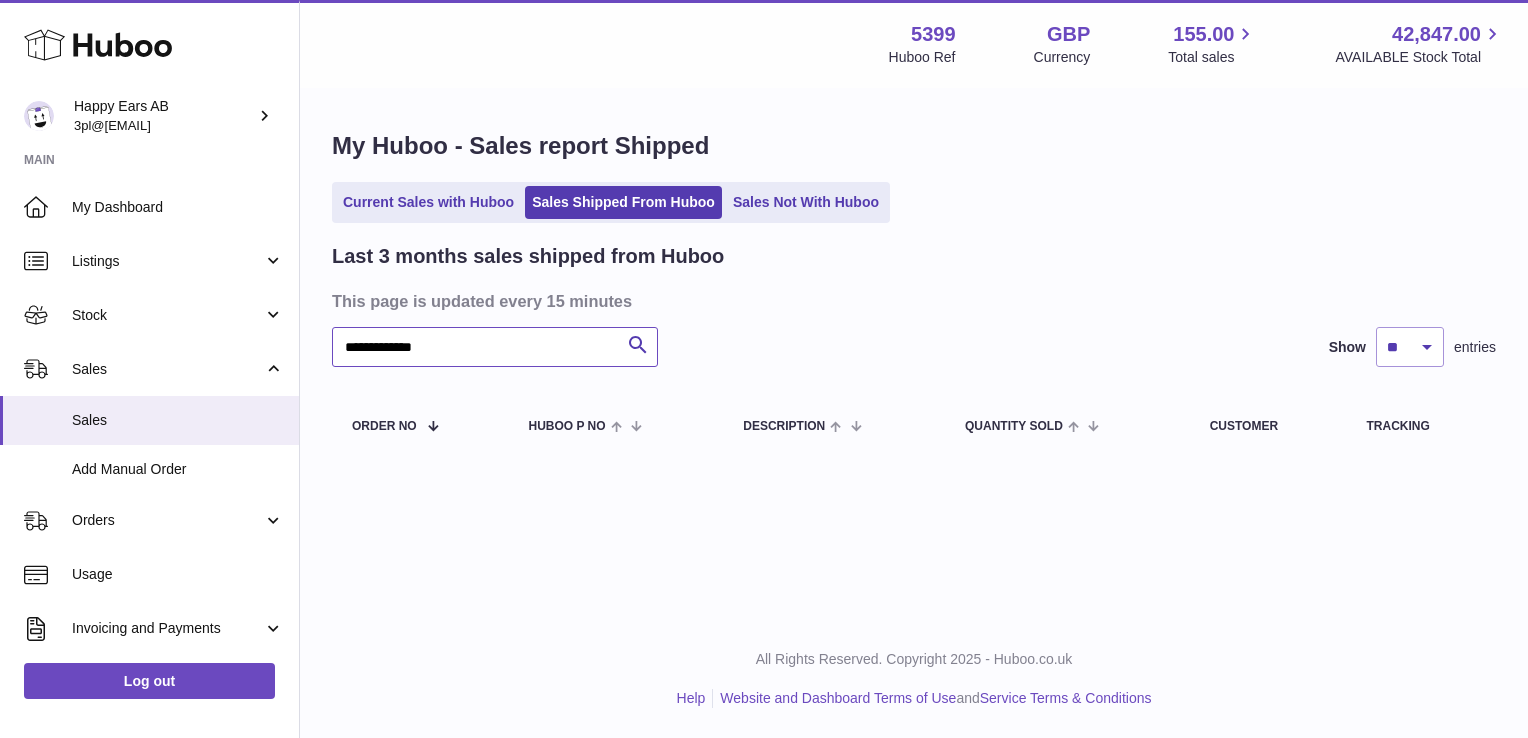 click on "**********" at bounding box center [495, 347] 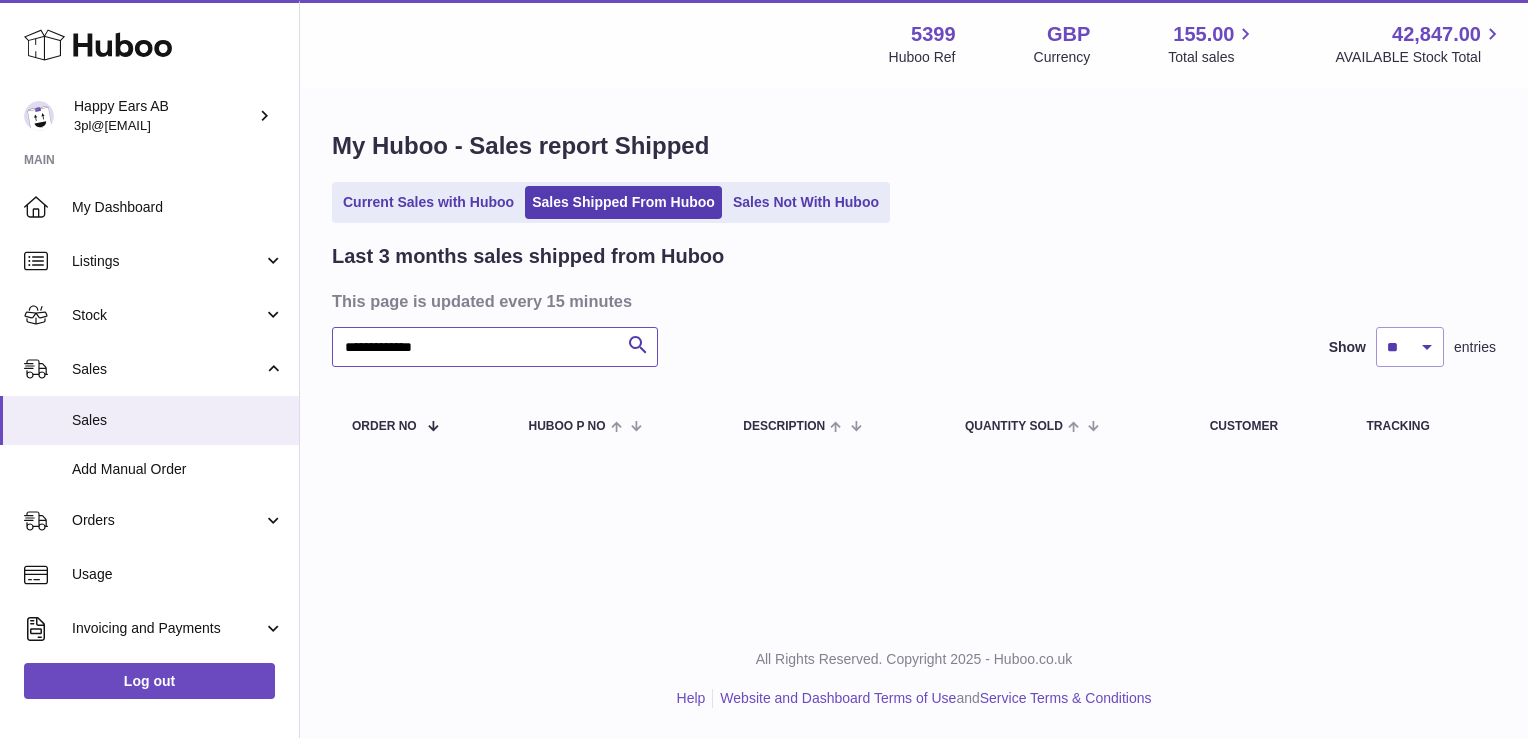 click on "**********" at bounding box center (495, 347) 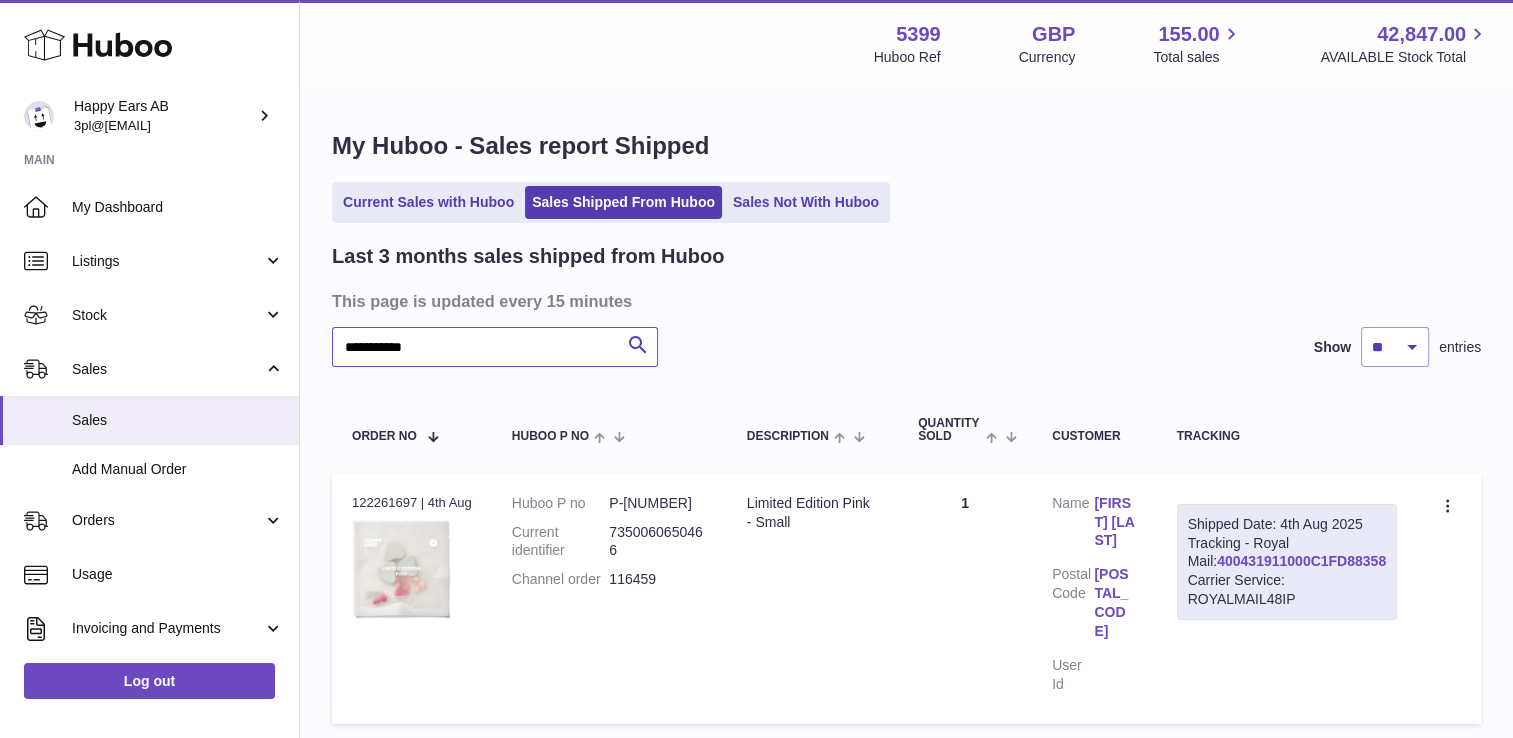 type on "**********" 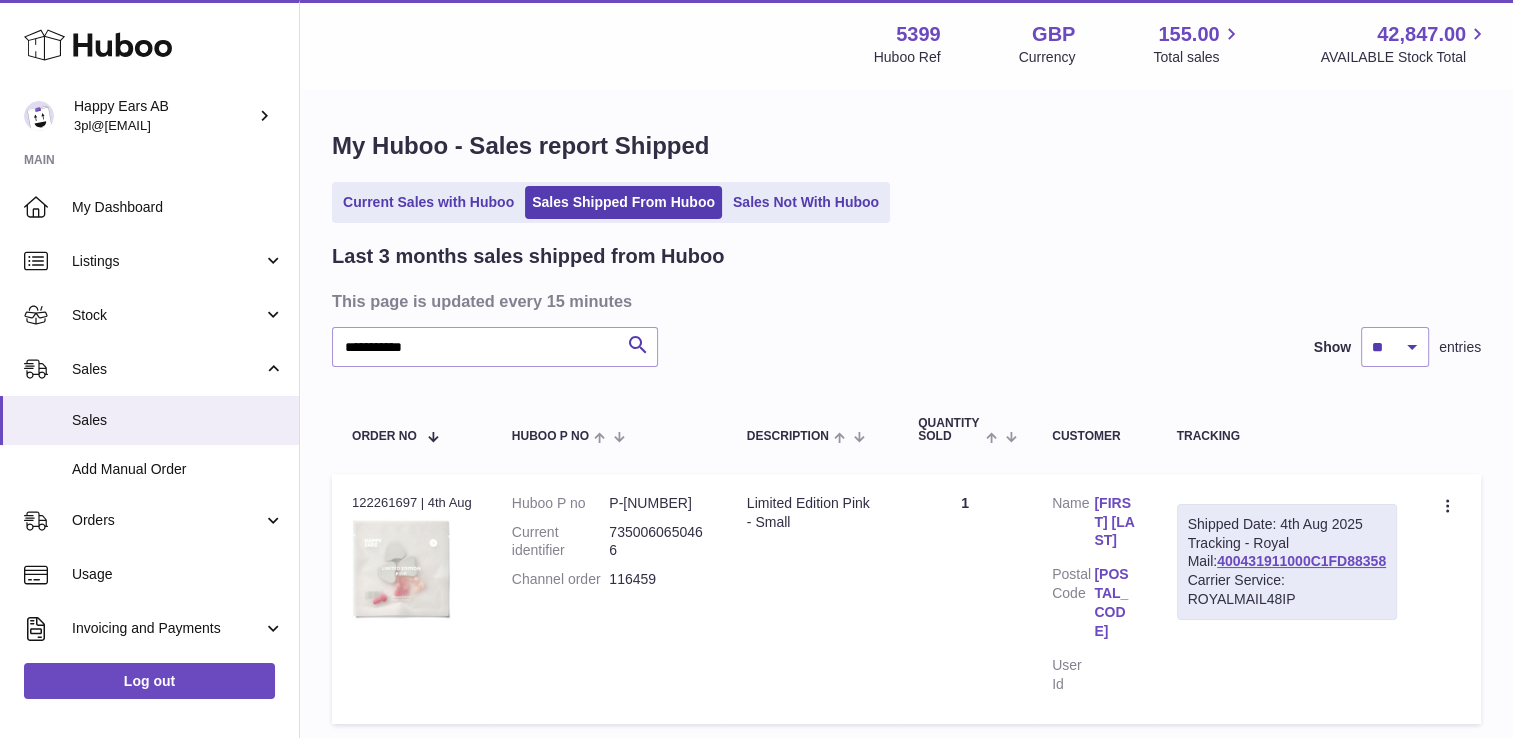 click on "Shipped Date: [DATE]
Tracking - Royal Mail:
400431911000C1FD88358
Carrier Service: ROYALMAIL48IP" at bounding box center [1287, 562] 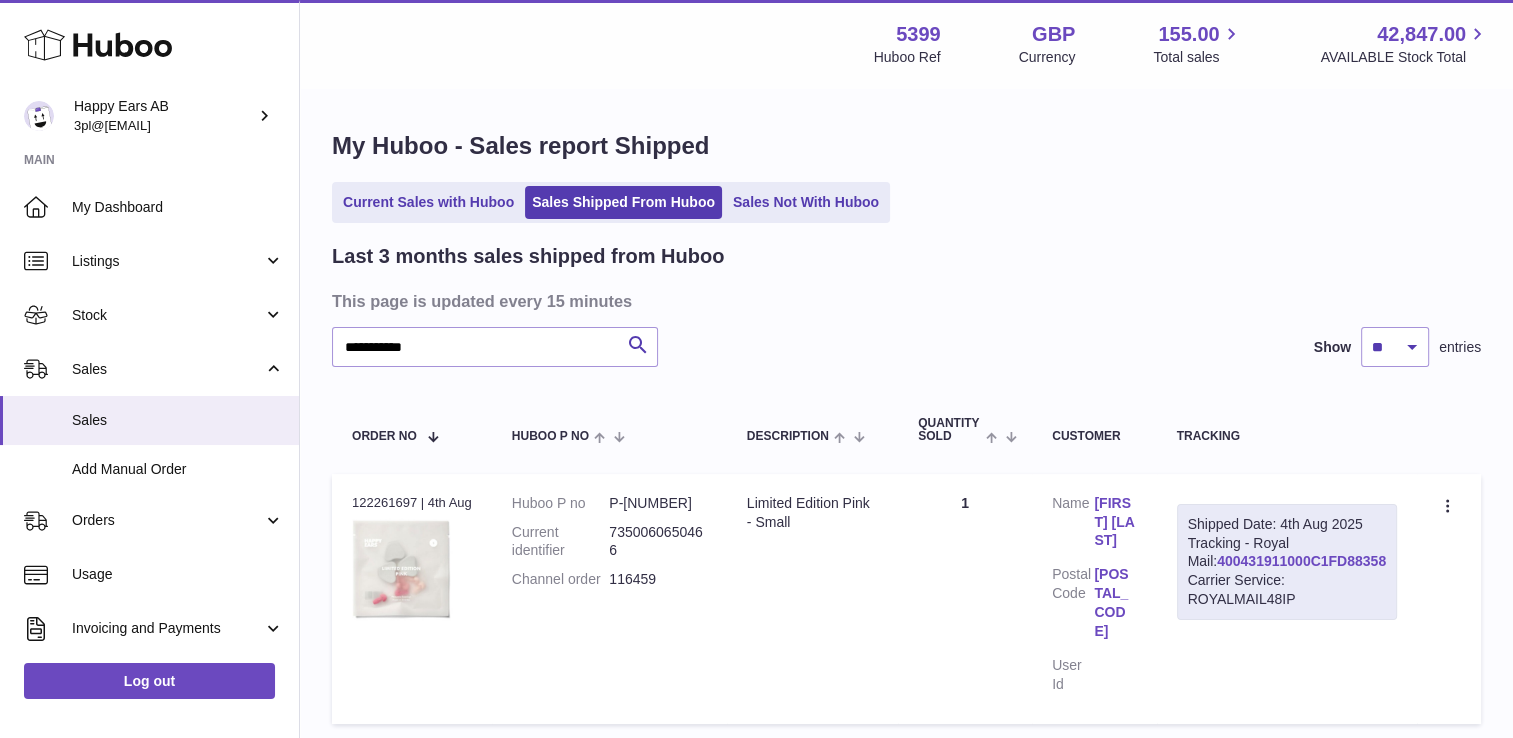 click on "400431911000C1FD88358" at bounding box center [1301, 561] 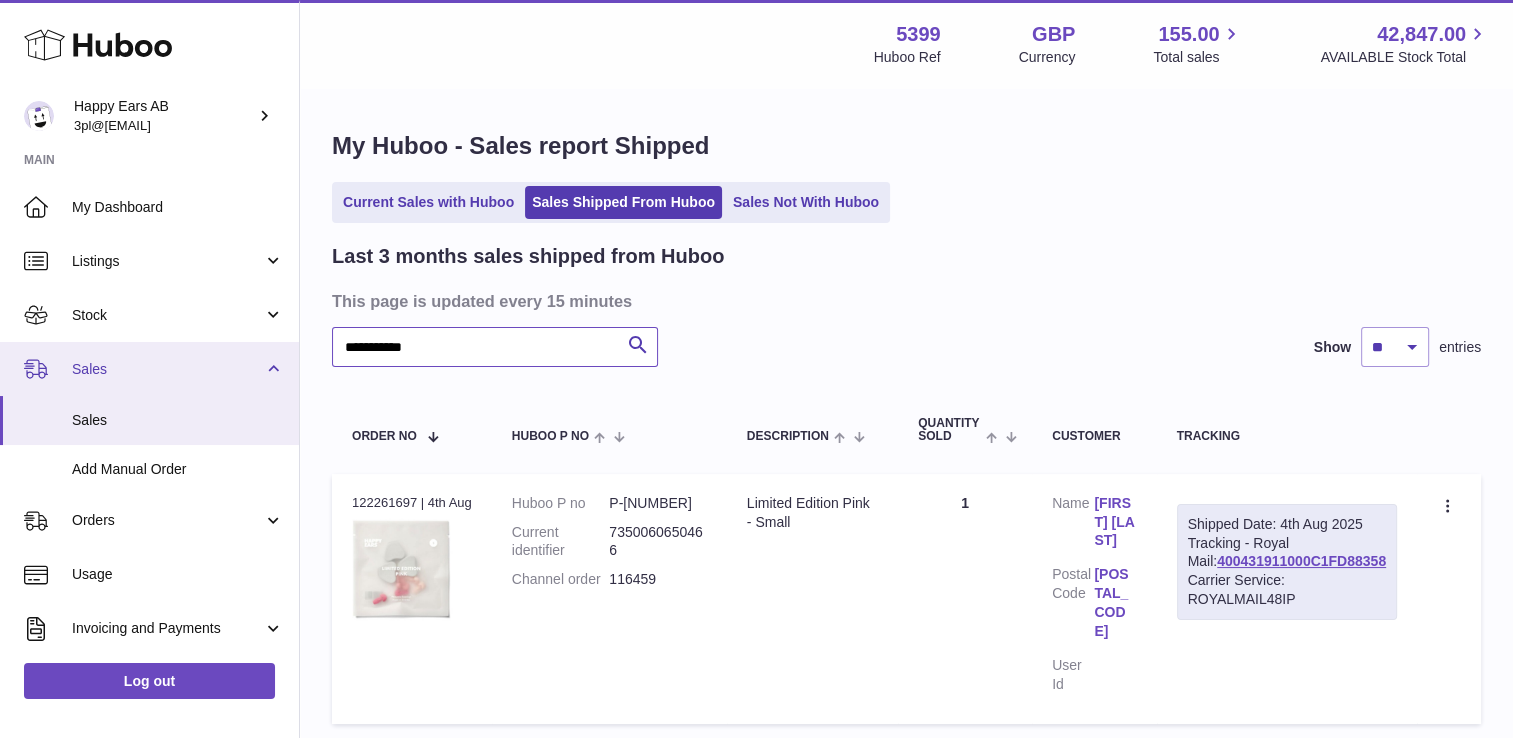 drag, startPoint x: 511, startPoint y: 346, endPoint x: 157, endPoint y: 349, distance: 354.01273 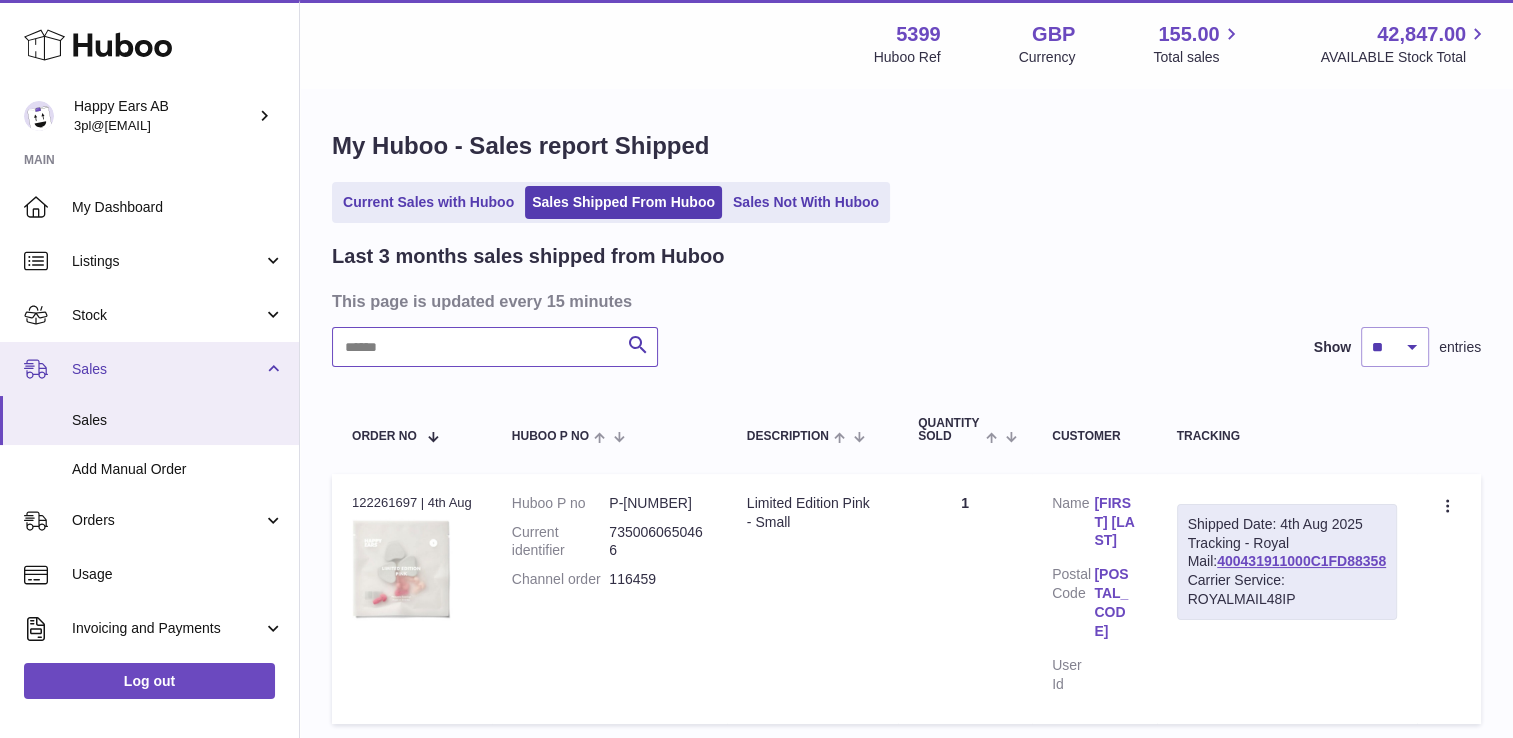 paste on "**********" 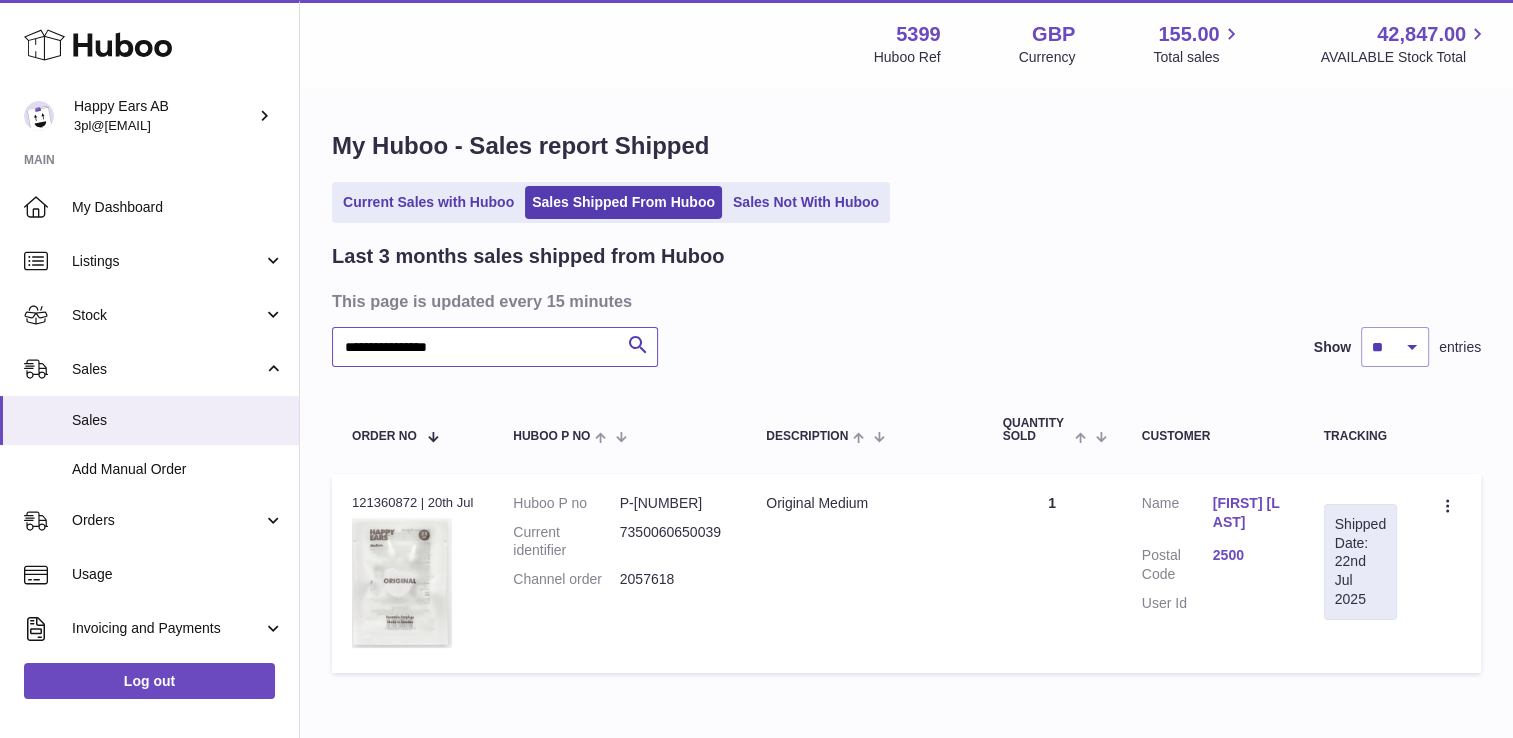 type on "**********" 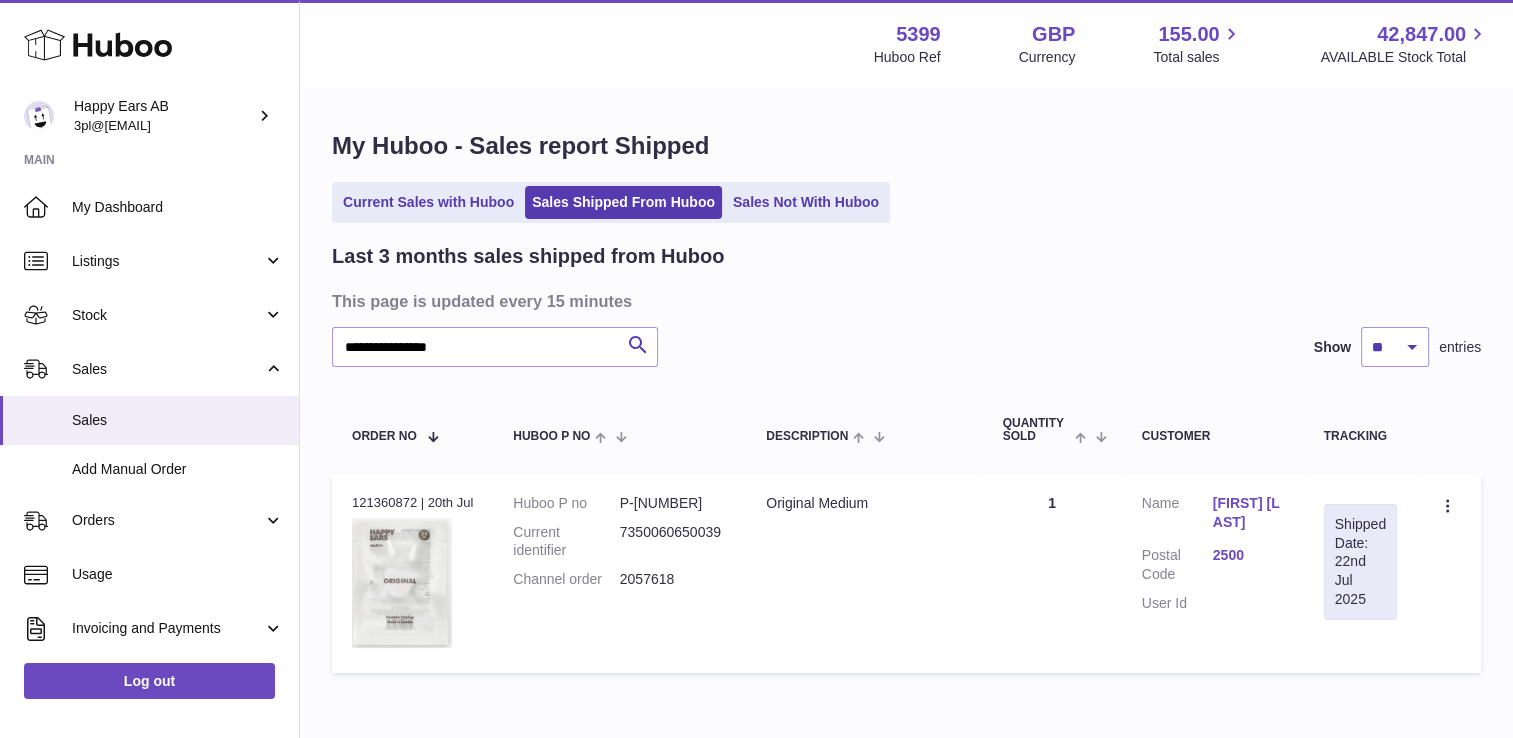 click on "[FIRST] [LAST]" at bounding box center (1248, 513) 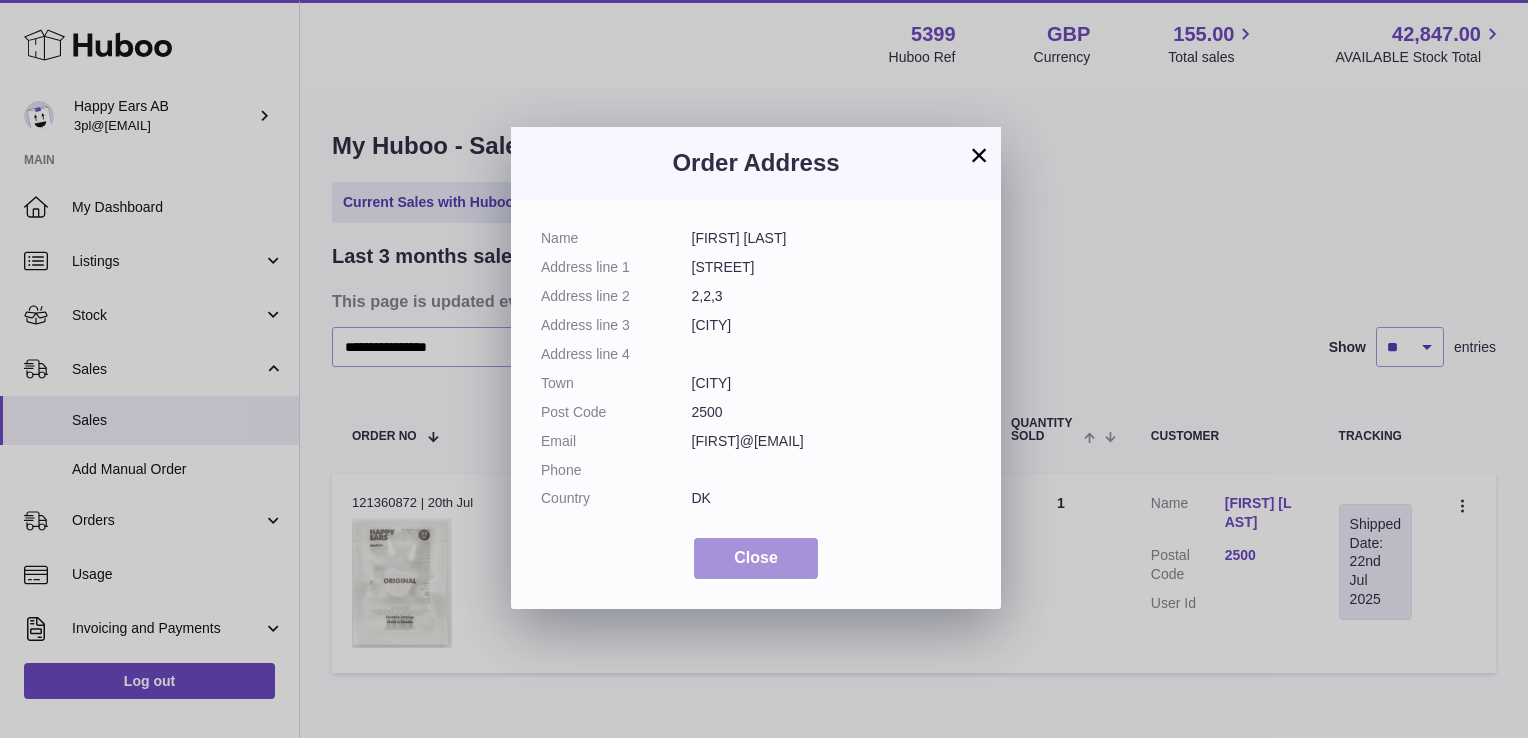 click on "Close" at bounding box center (756, 557) 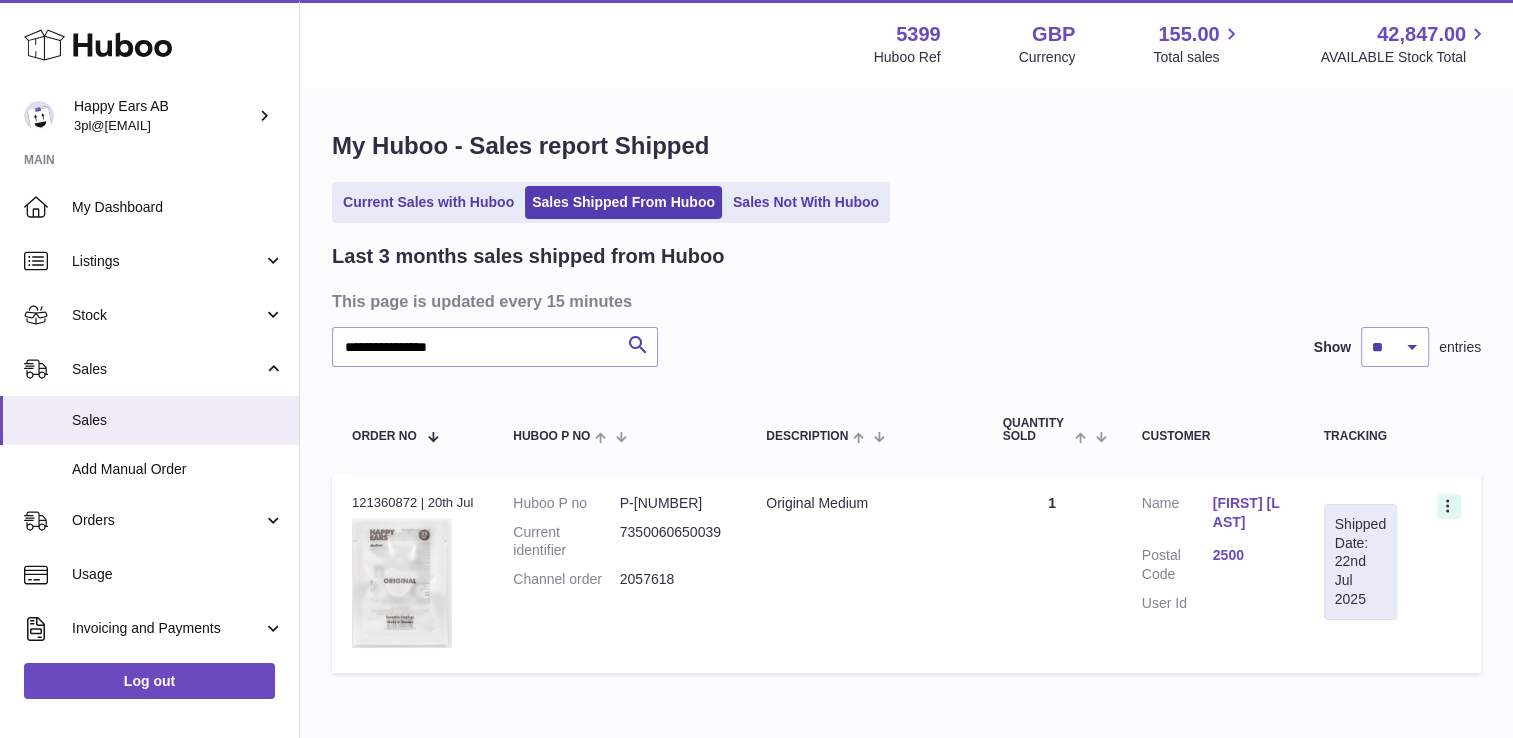 click 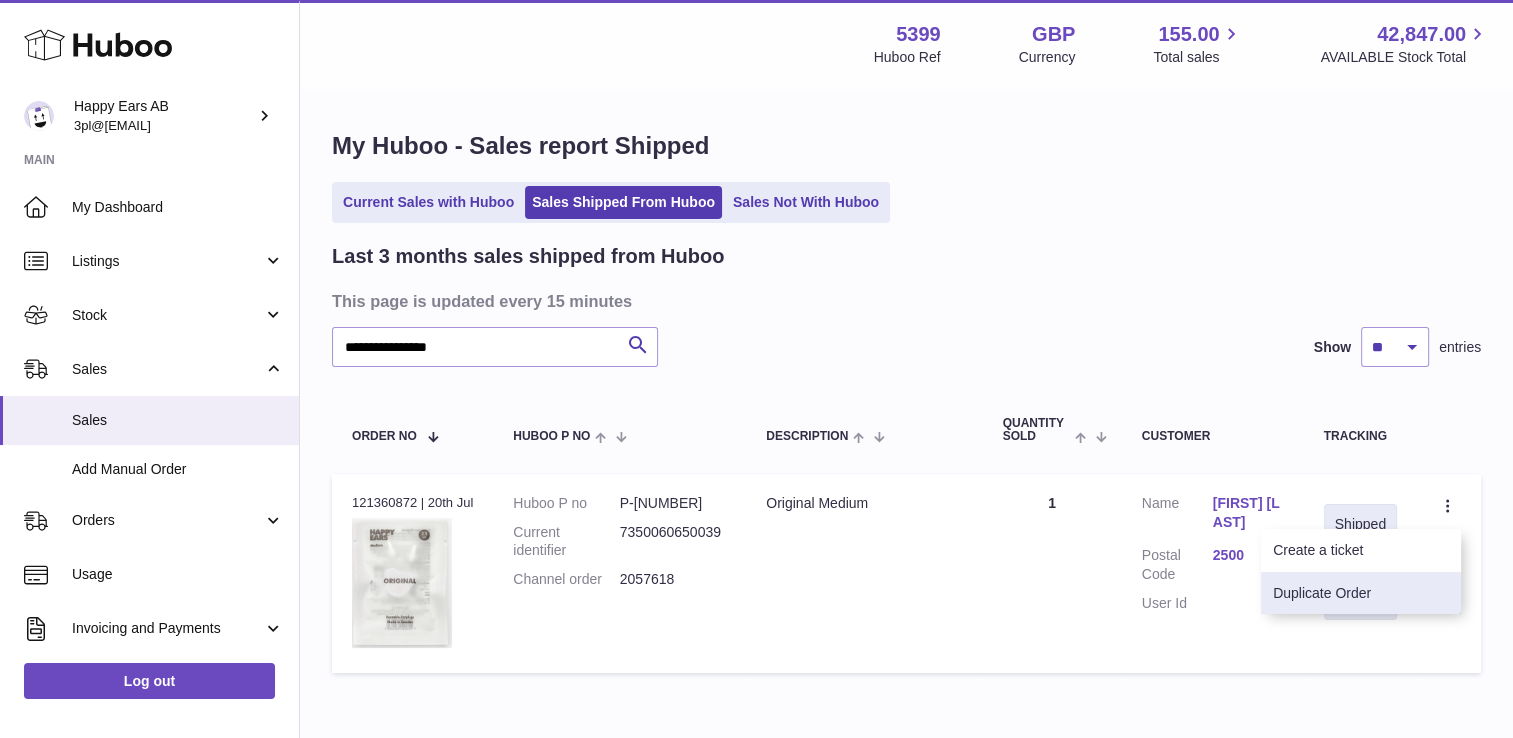 click on "Duplicate Order" at bounding box center (1361, 593) 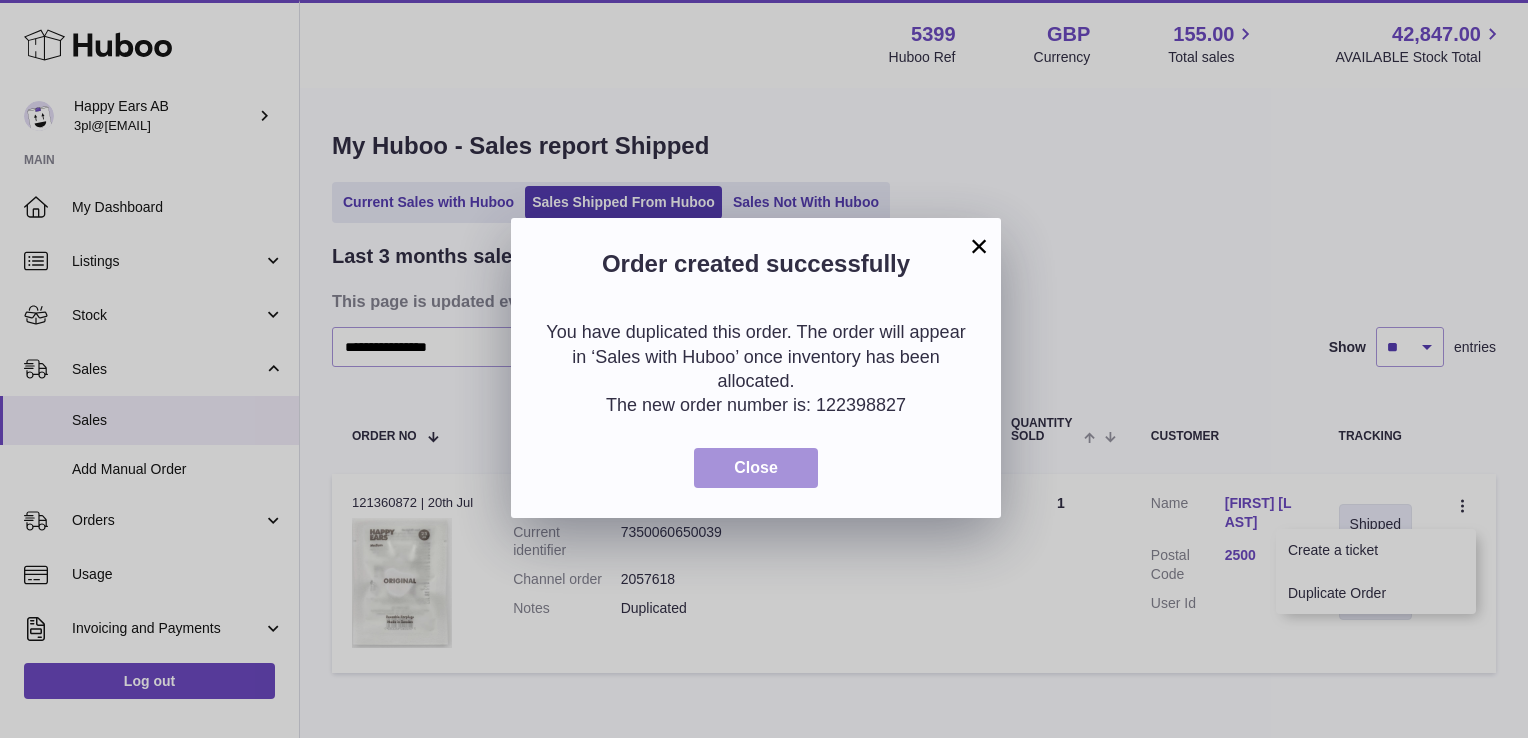 click on "Close" at bounding box center (756, 468) 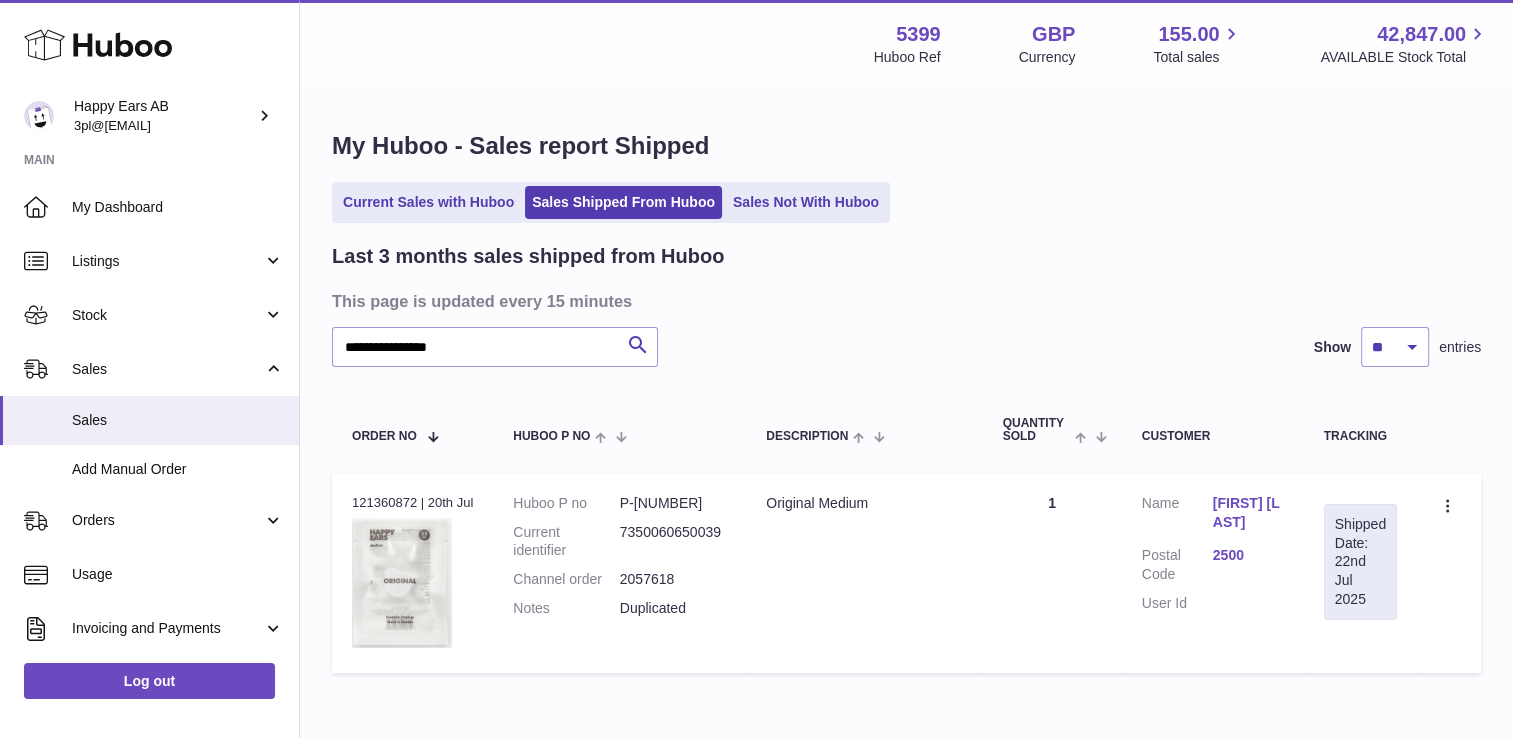 click on "Current Sales with Huboo
Sales Shipped From Huboo
Sales Not With Huboo" at bounding box center (611, 202) 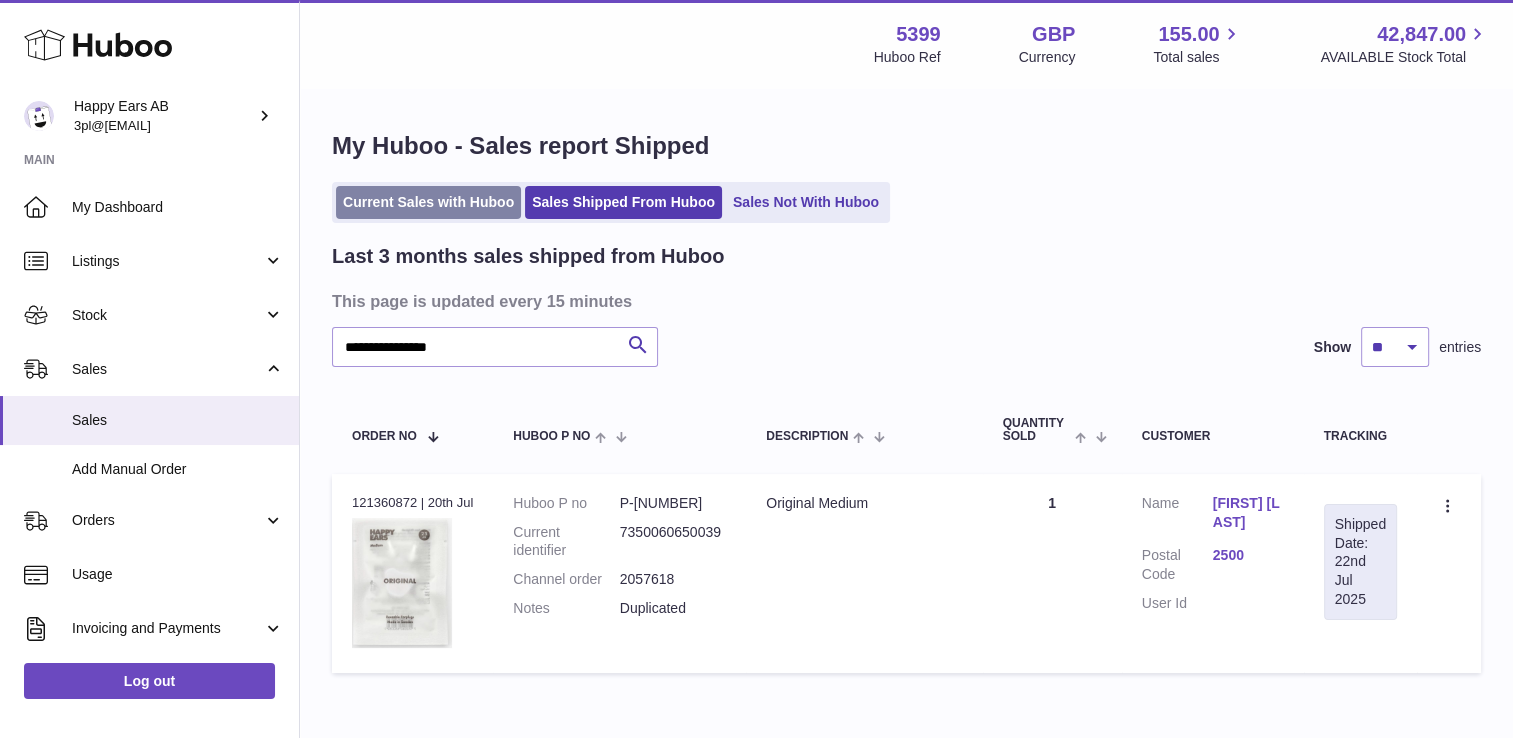 click on "Current Sales with Huboo" at bounding box center (428, 202) 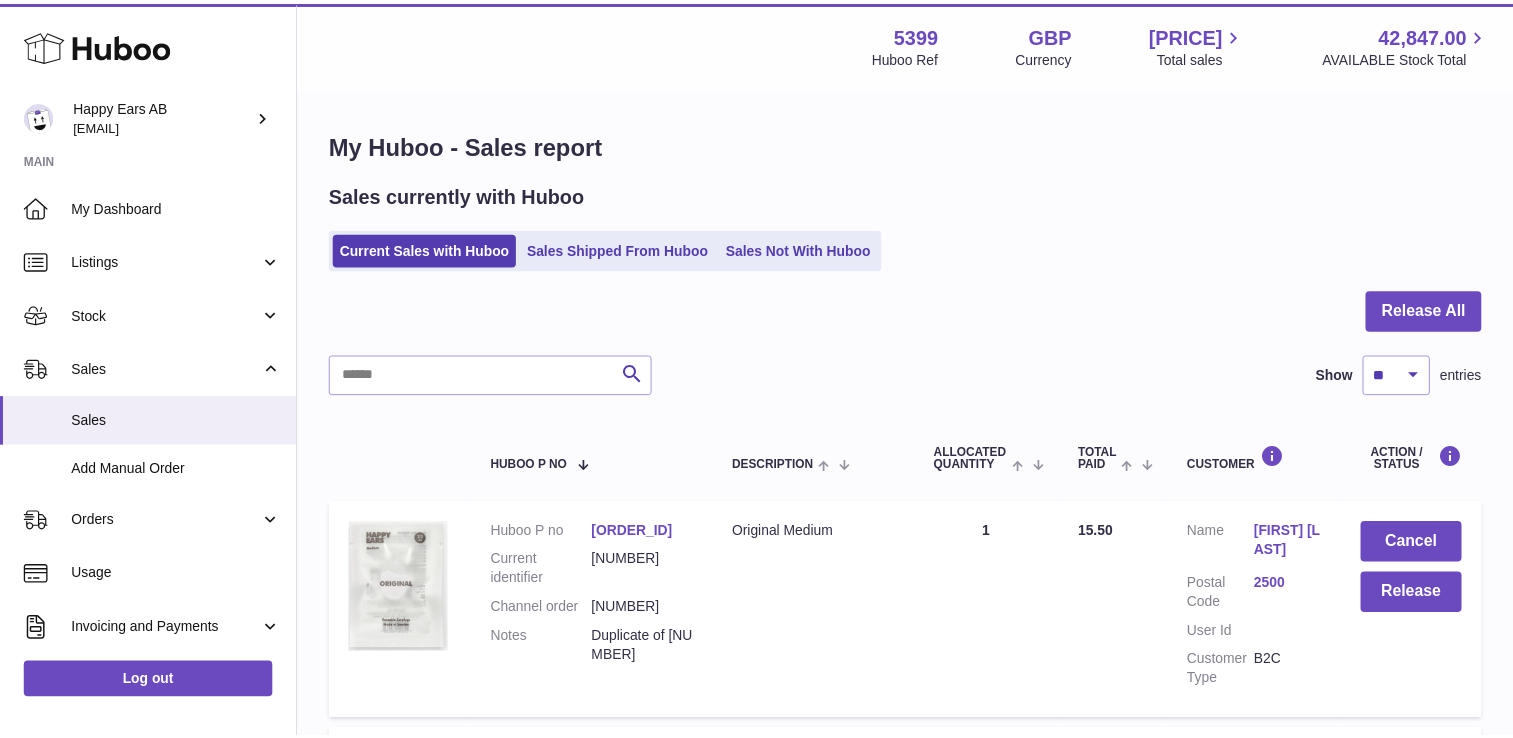 scroll, scrollTop: 0, scrollLeft: 0, axis: both 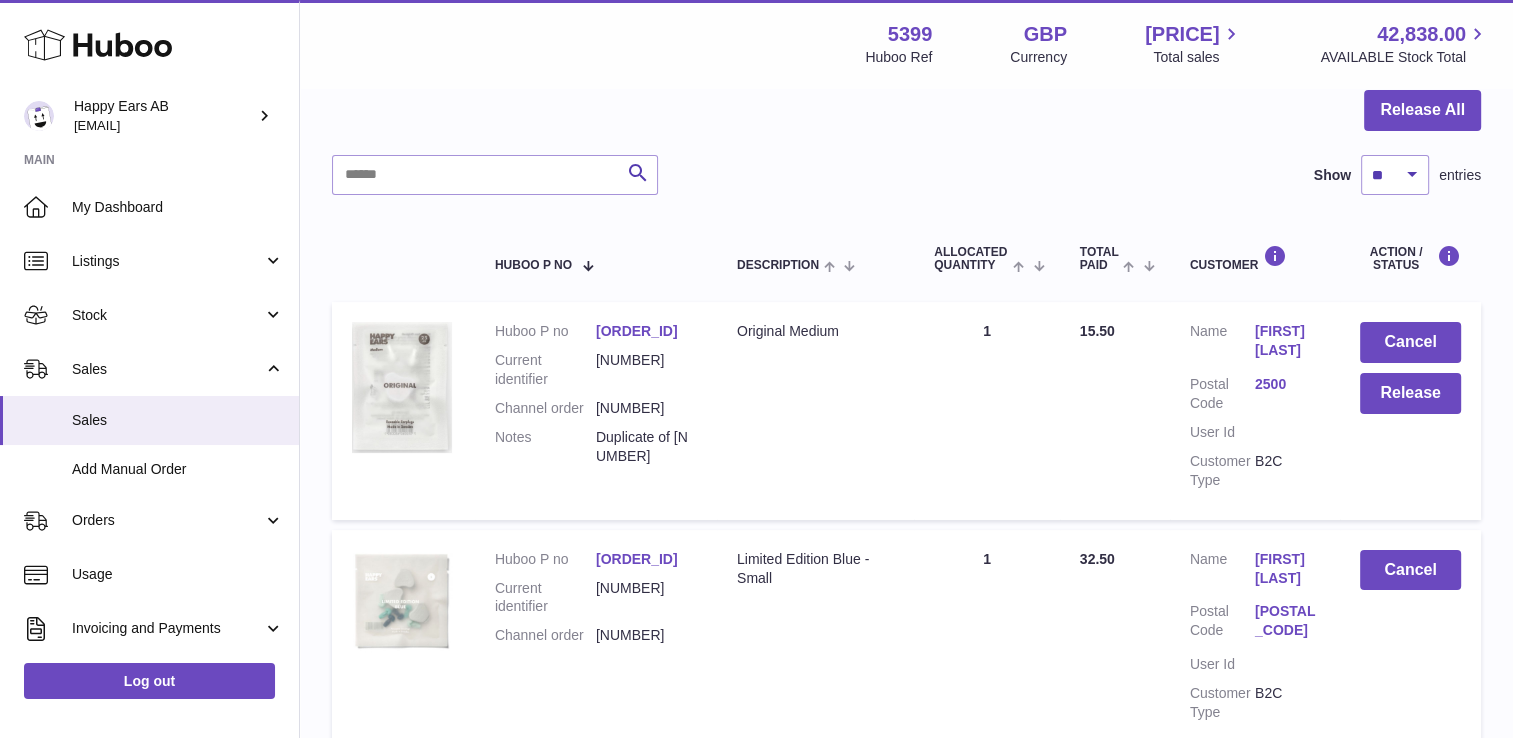 click on "[FIRST] [LAST]" at bounding box center (1287, 341) 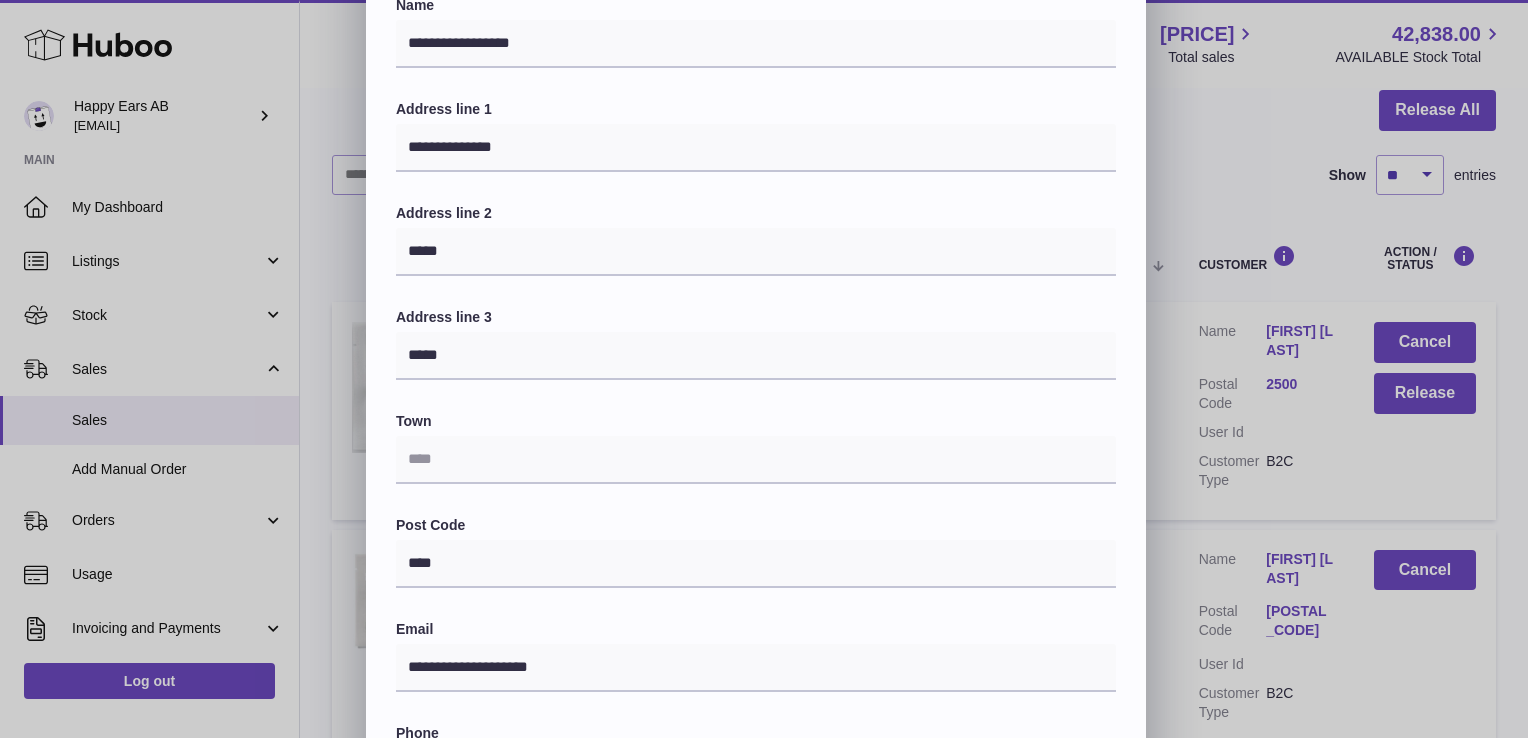scroll, scrollTop: 0, scrollLeft: 0, axis: both 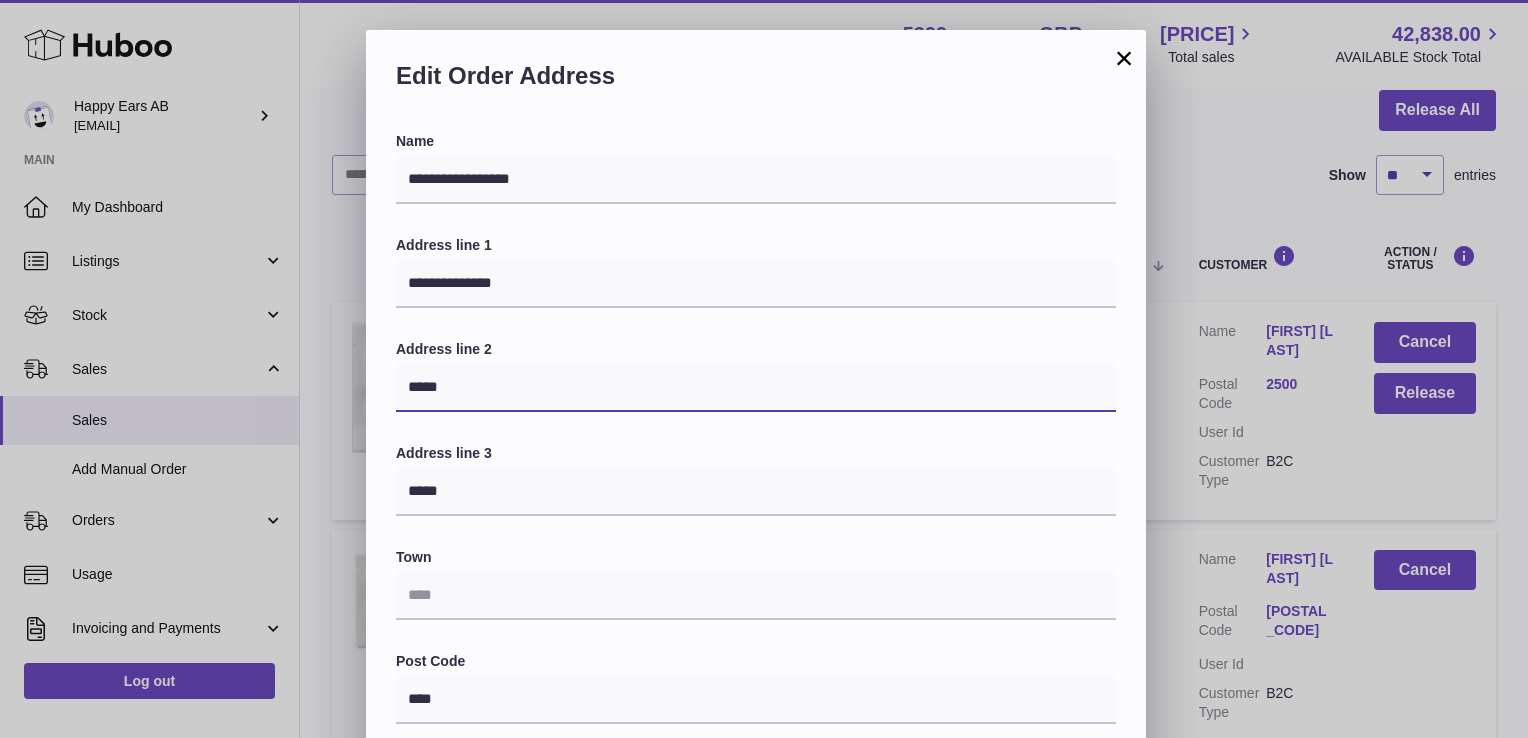 drag, startPoint x: 492, startPoint y: 393, endPoint x: 397, endPoint y: 399, distance: 95.189285 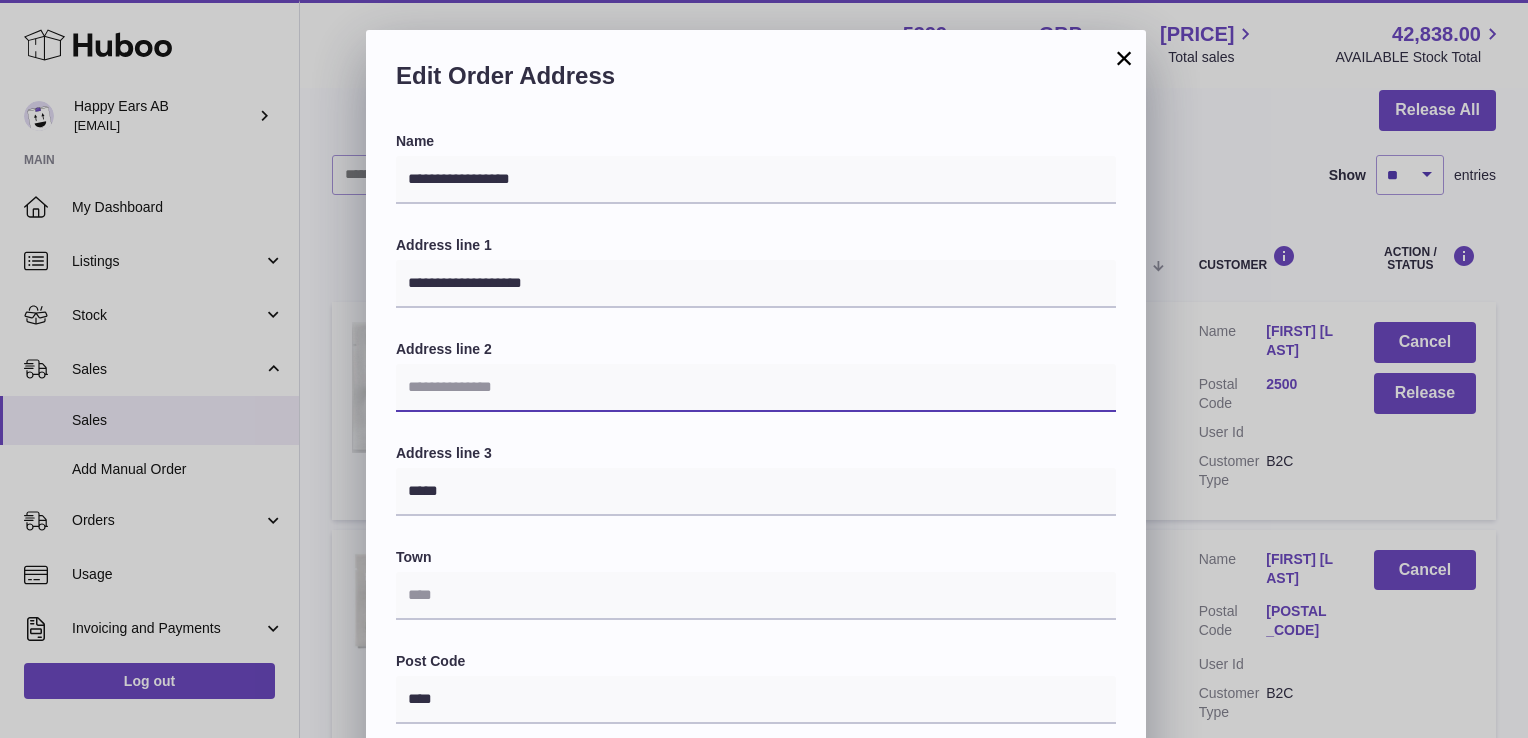 click at bounding box center [756, 388] 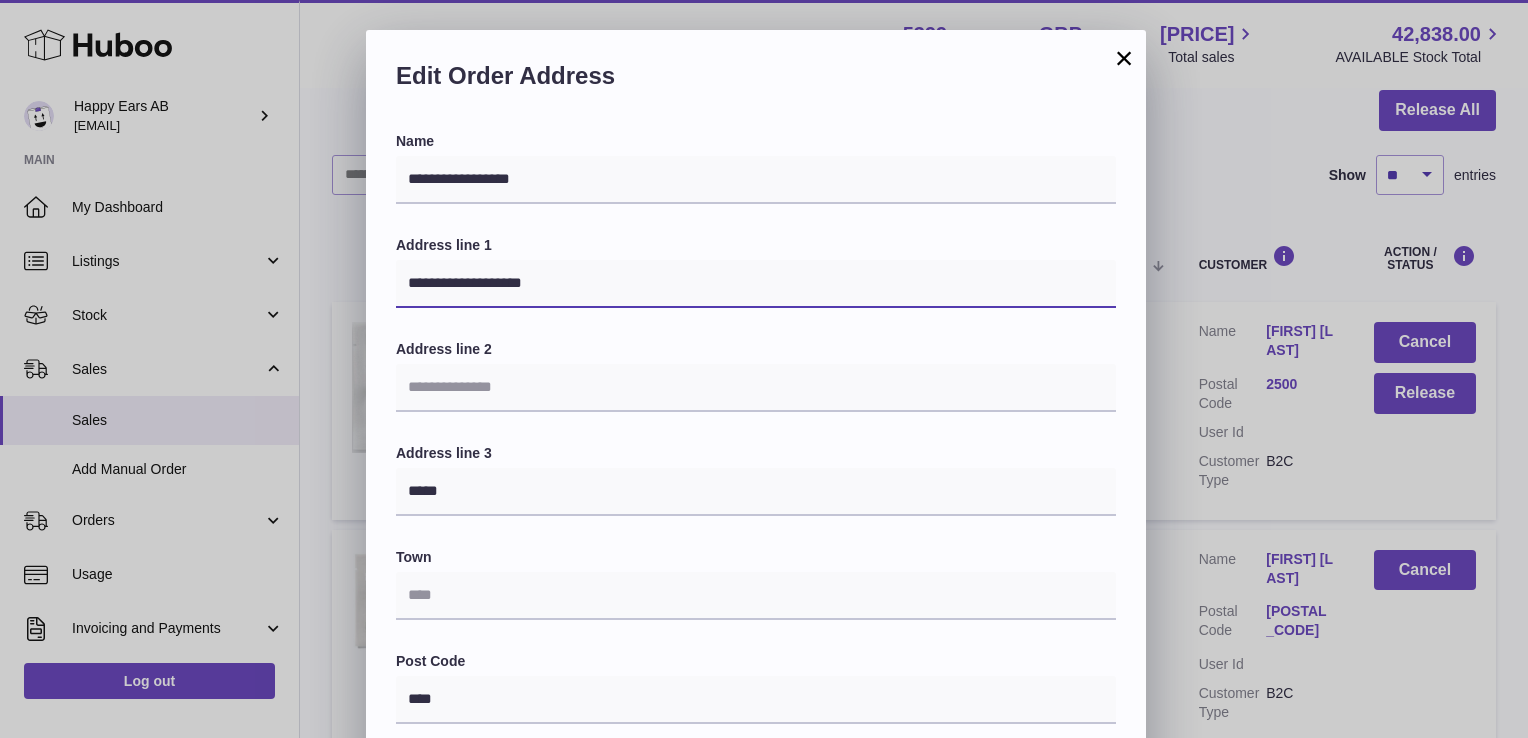click on "**********" at bounding box center (756, 284) 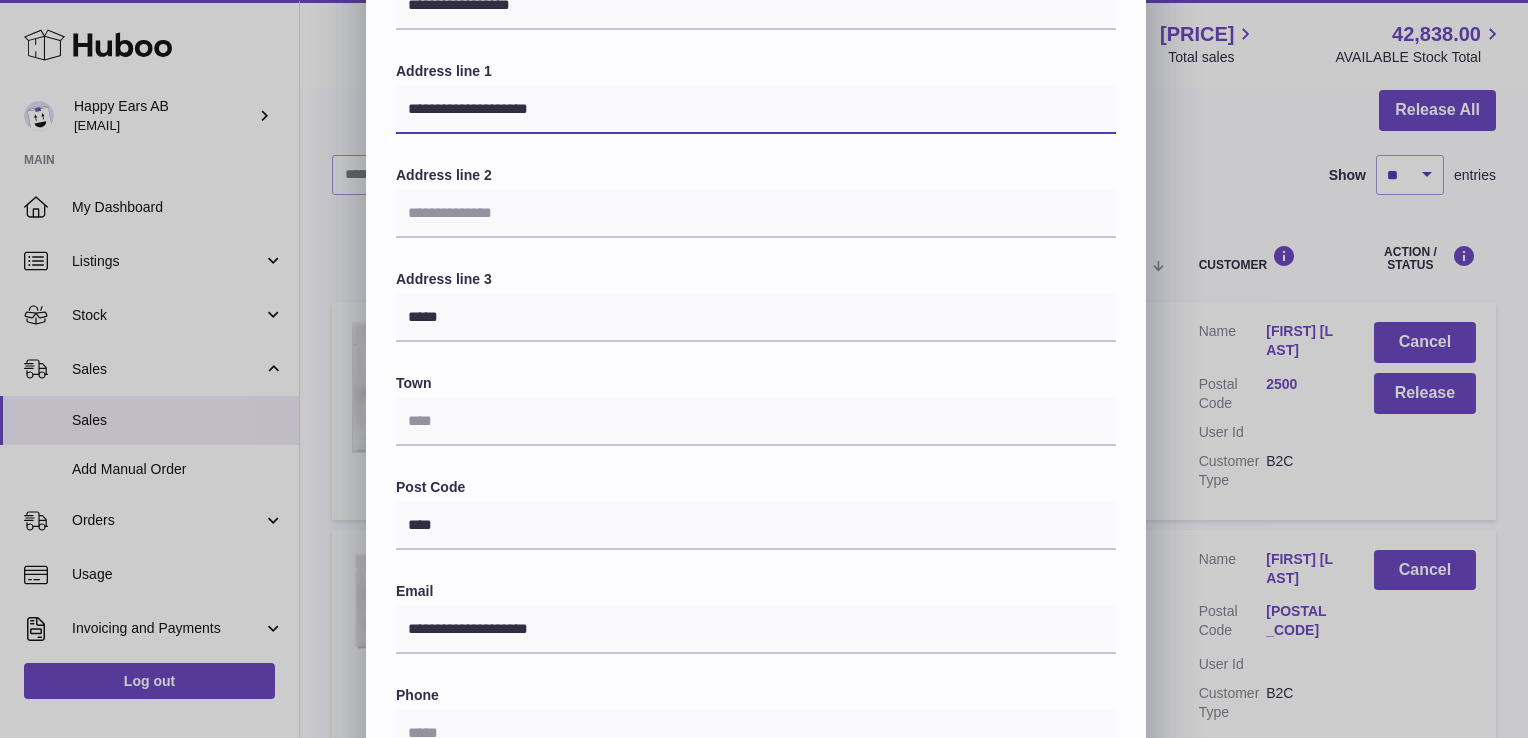 scroll, scrollTop: 200, scrollLeft: 0, axis: vertical 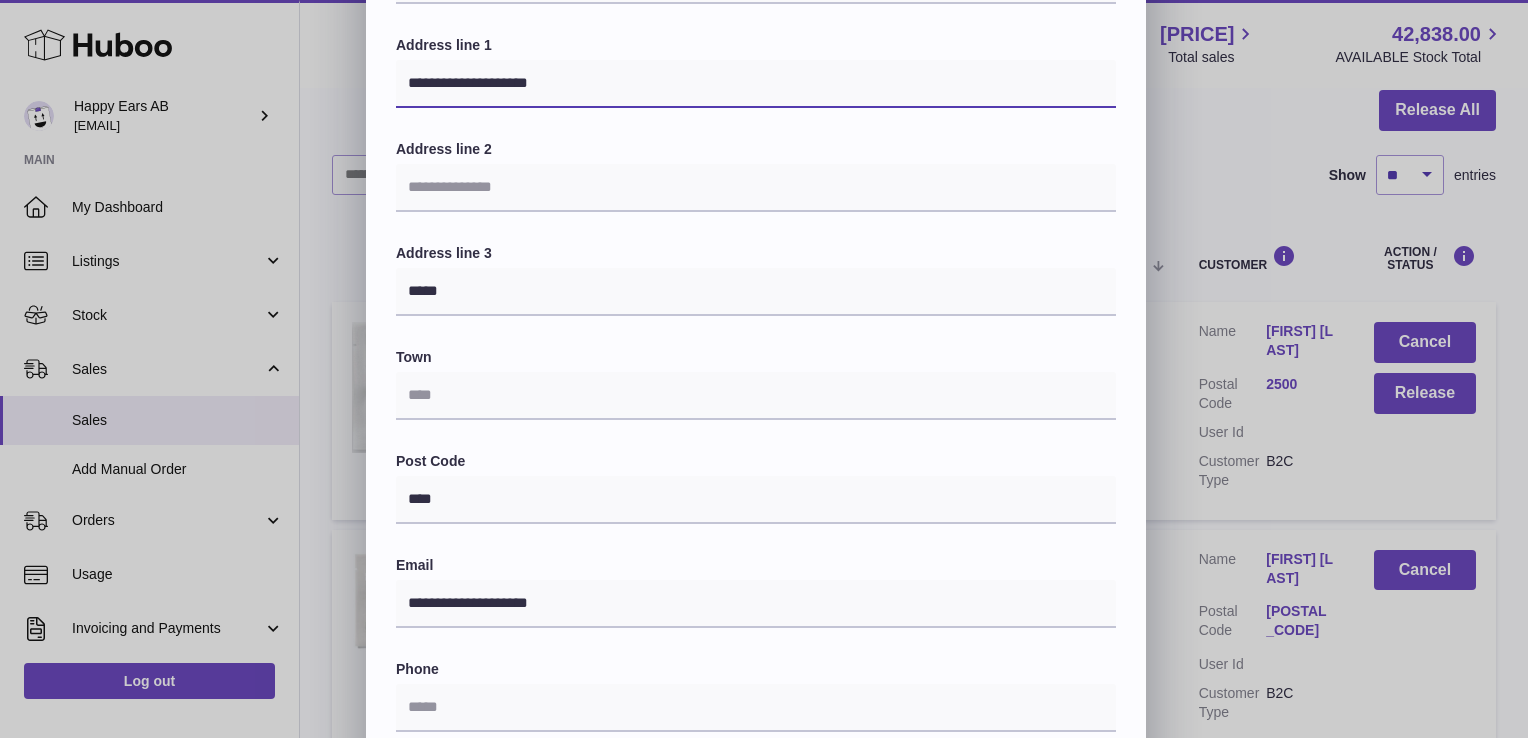 type on "**********" 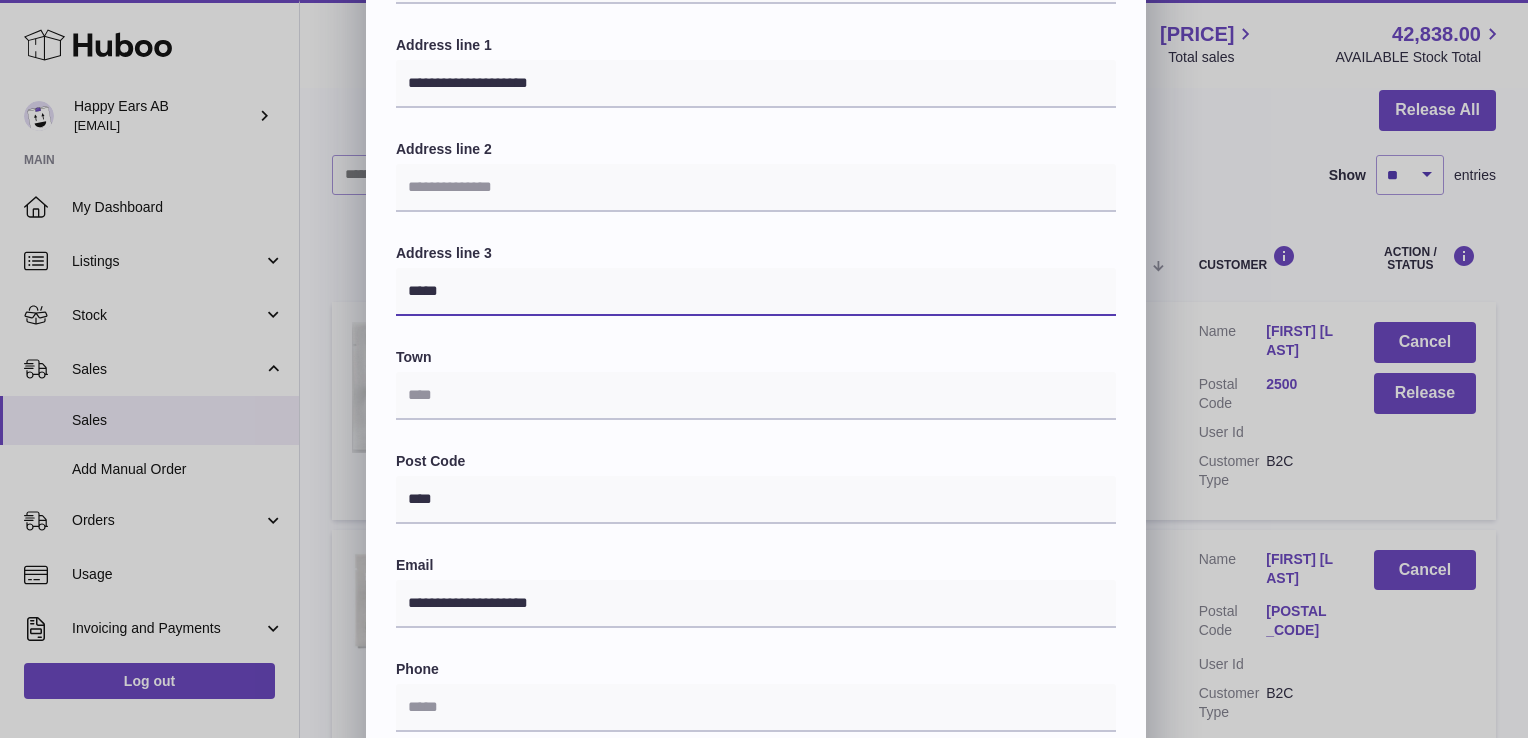 drag, startPoint x: 471, startPoint y: 287, endPoint x: 398, endPoint y: 303, distance: 74.73286 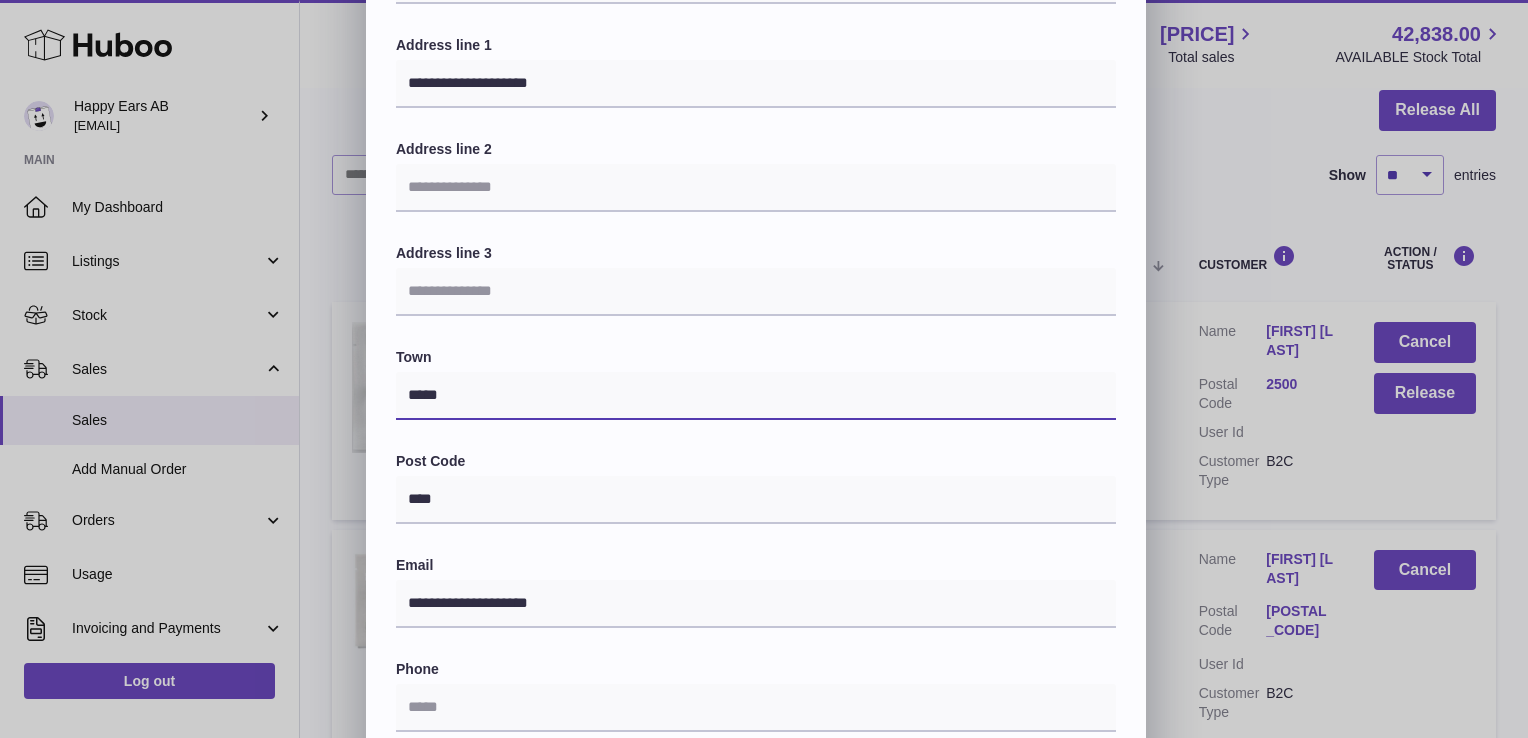type on "*****" 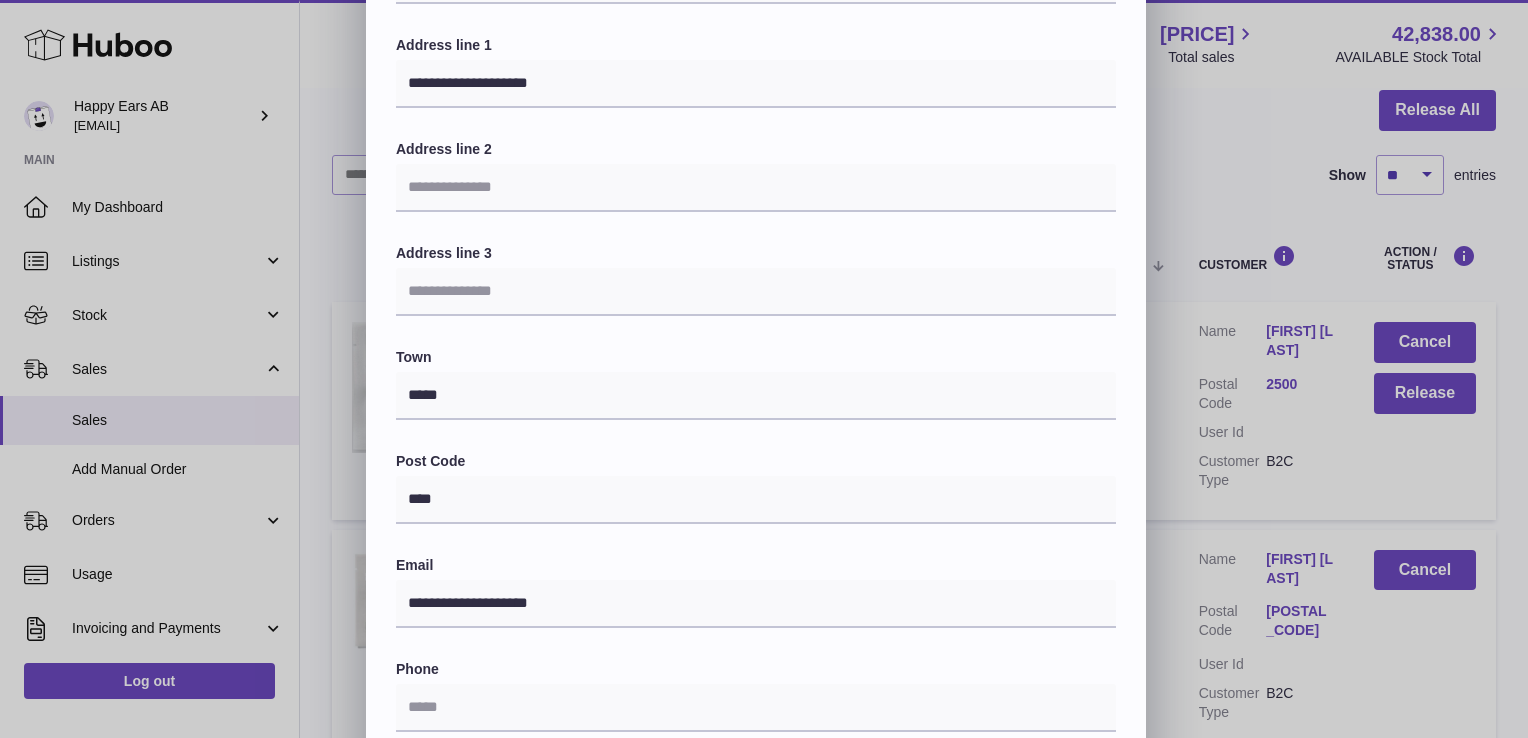 click on "**********" at bounding box center [756, 435] 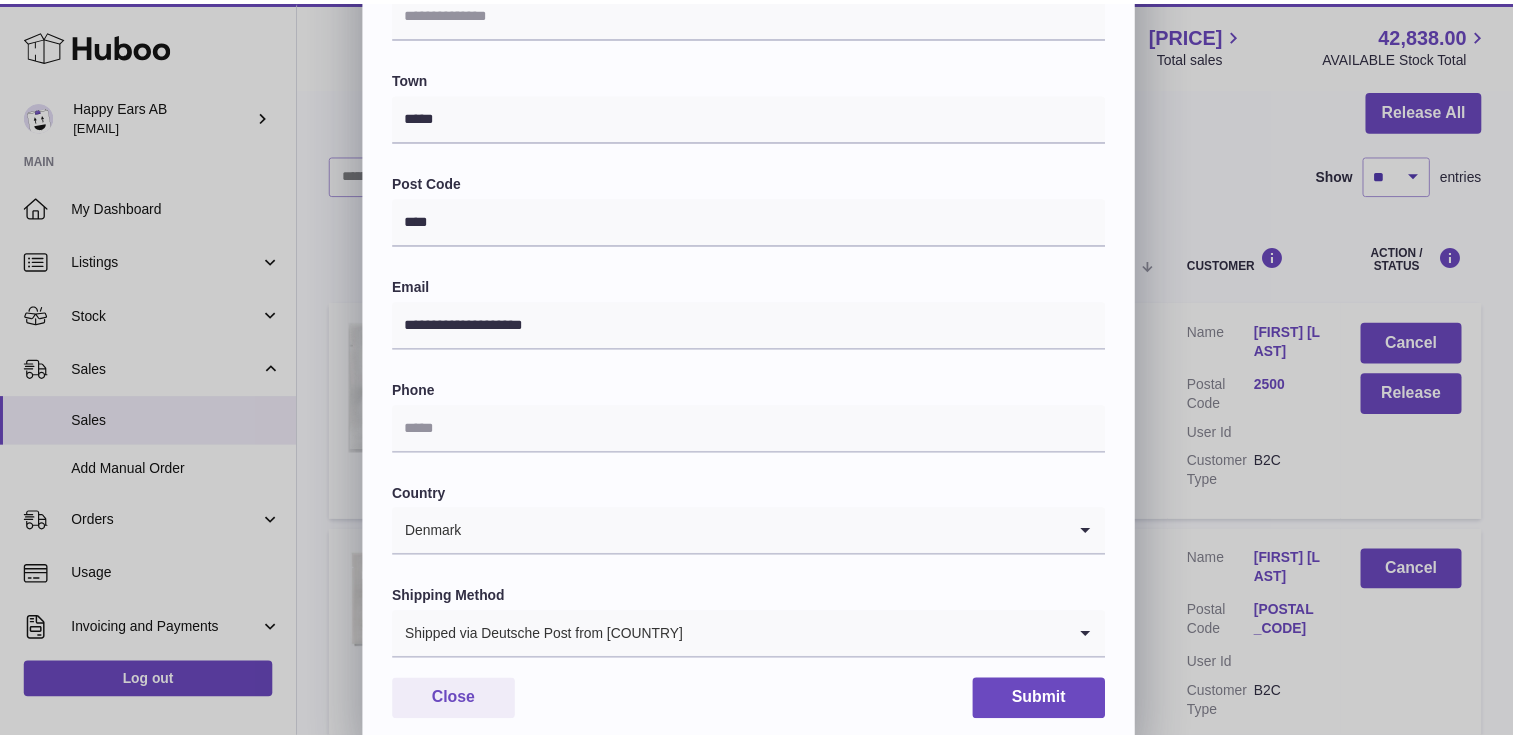 scroll, scrollTop: 521, scrollLeft: 0, axis: vertical 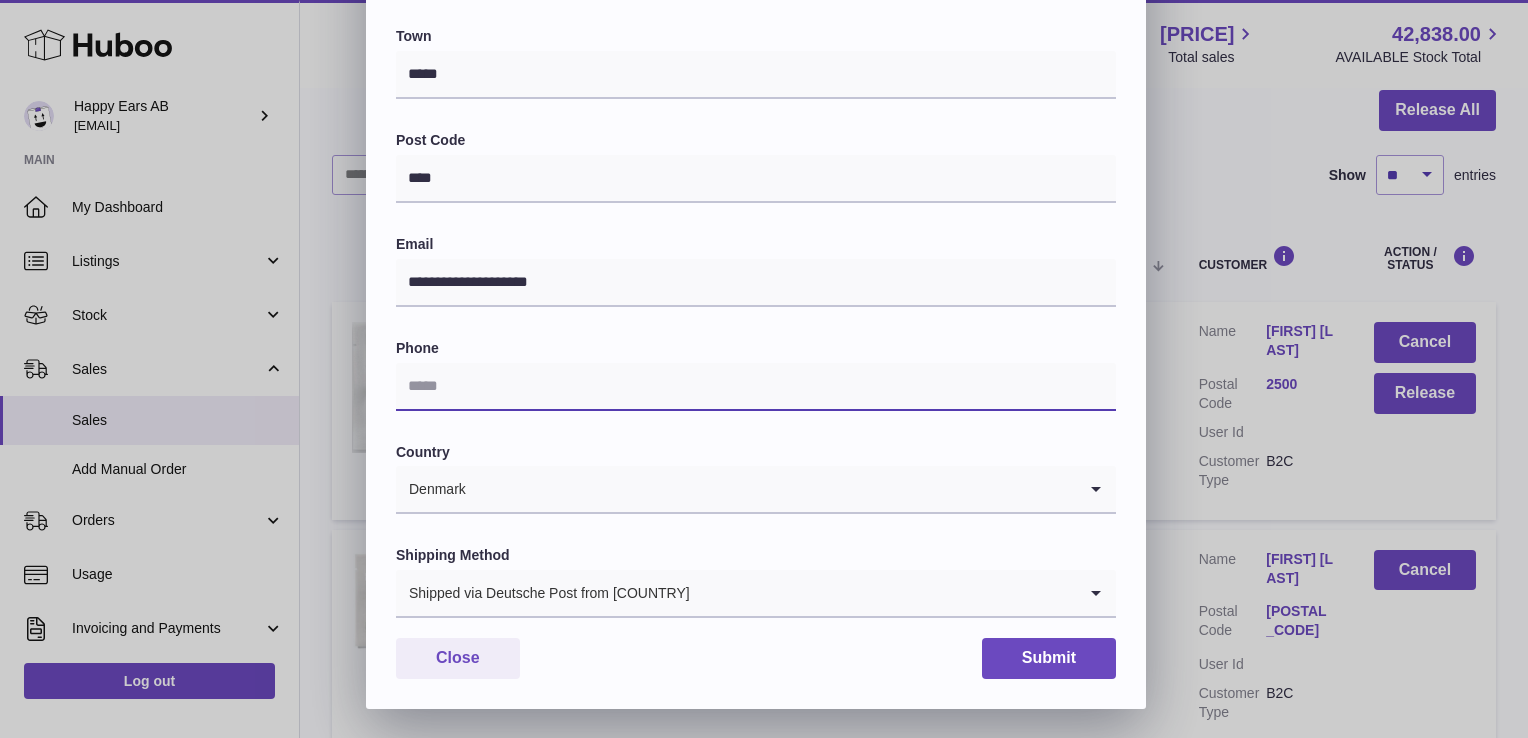 click at bounding box center (756, 387) 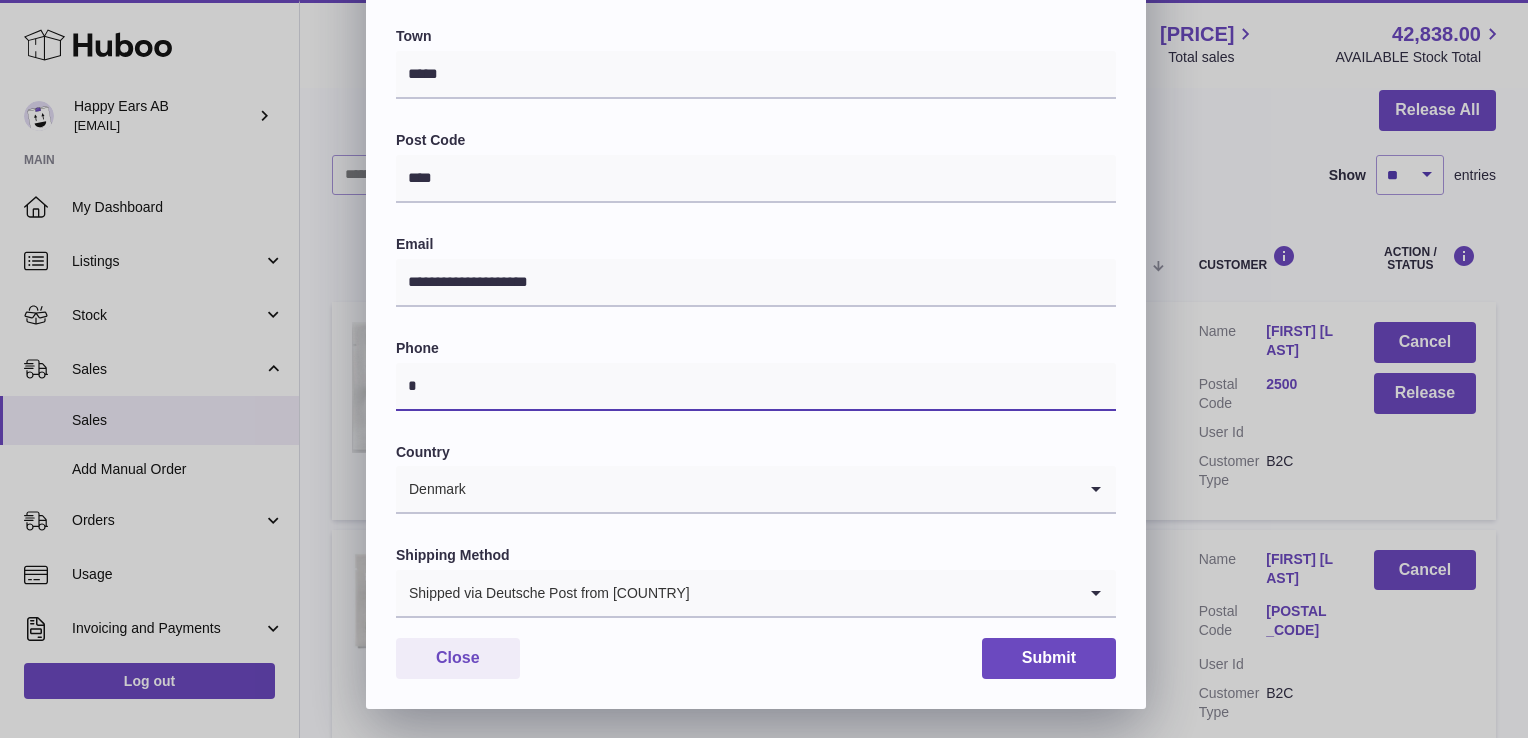 type on "*" 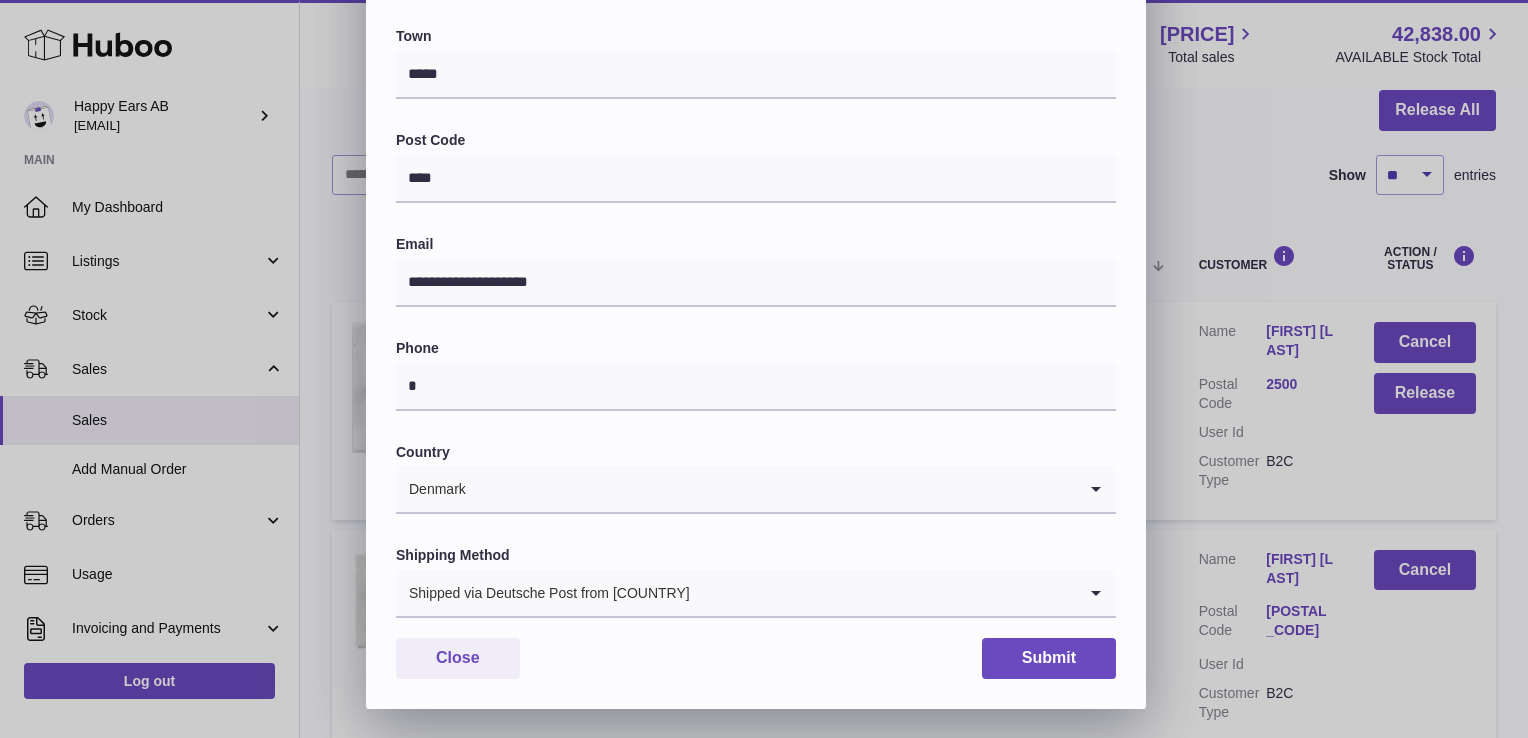 click on "**********" at bounding box center [756, 114] 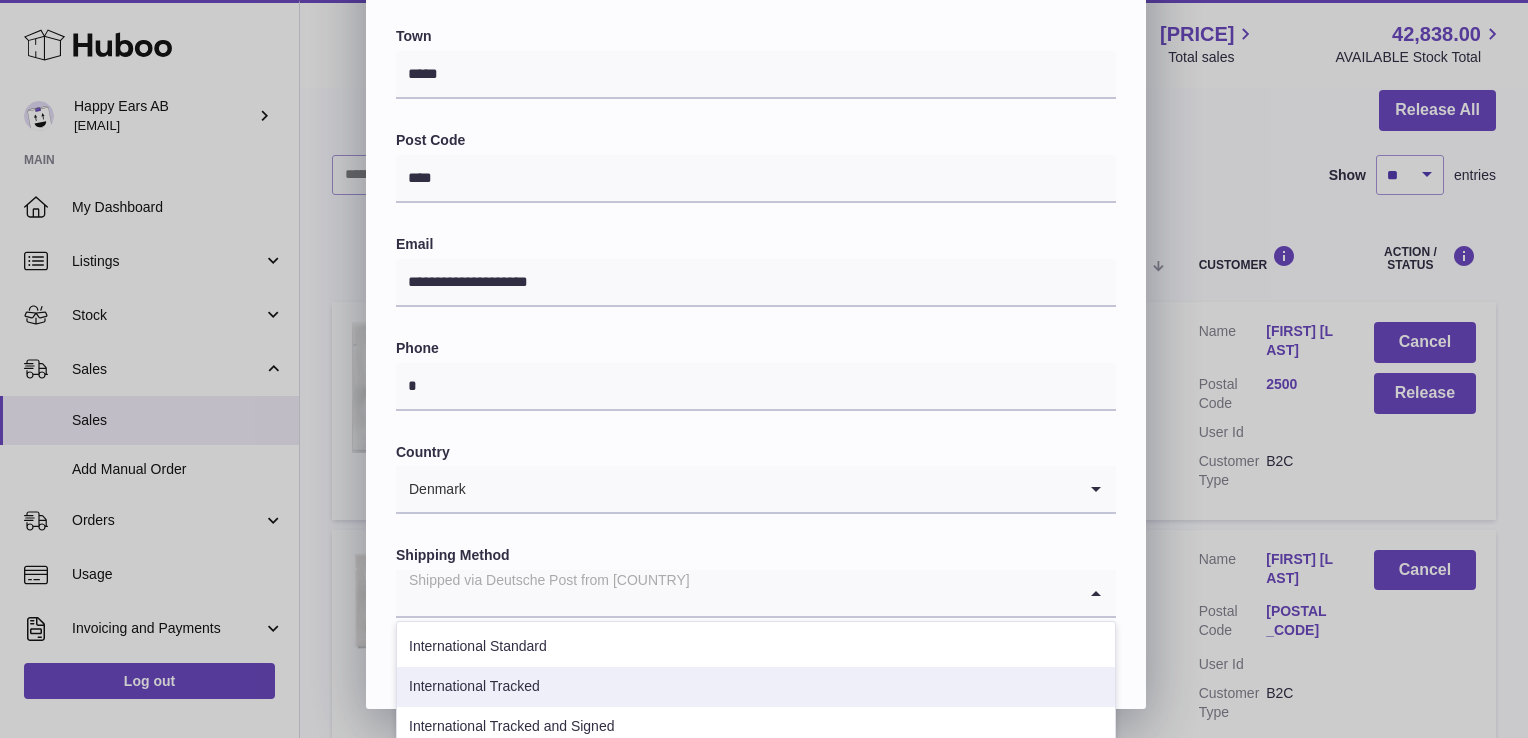 click on "International Tracked" at bounding box center (756, 687) 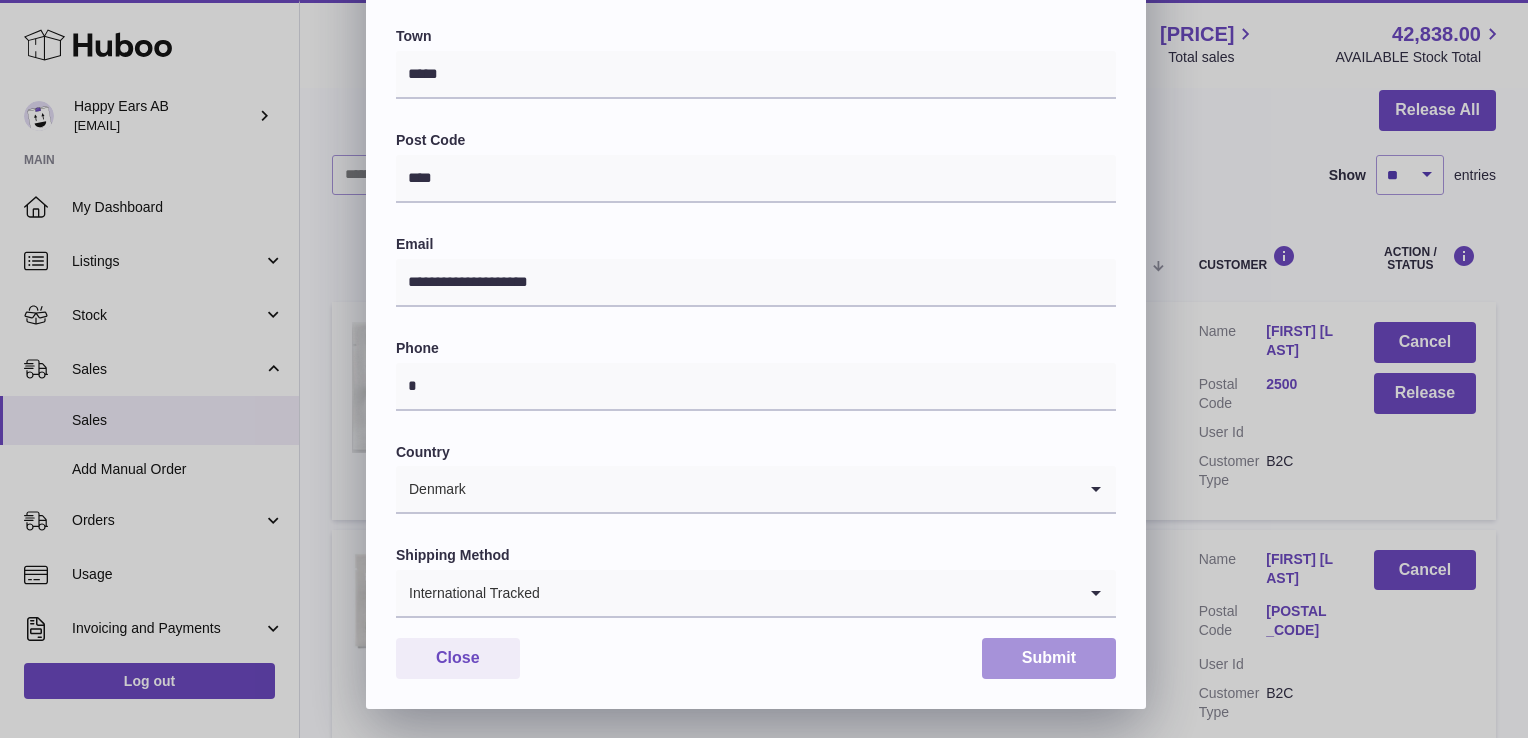 click on "Submit" at bounding box center (1049, 658) 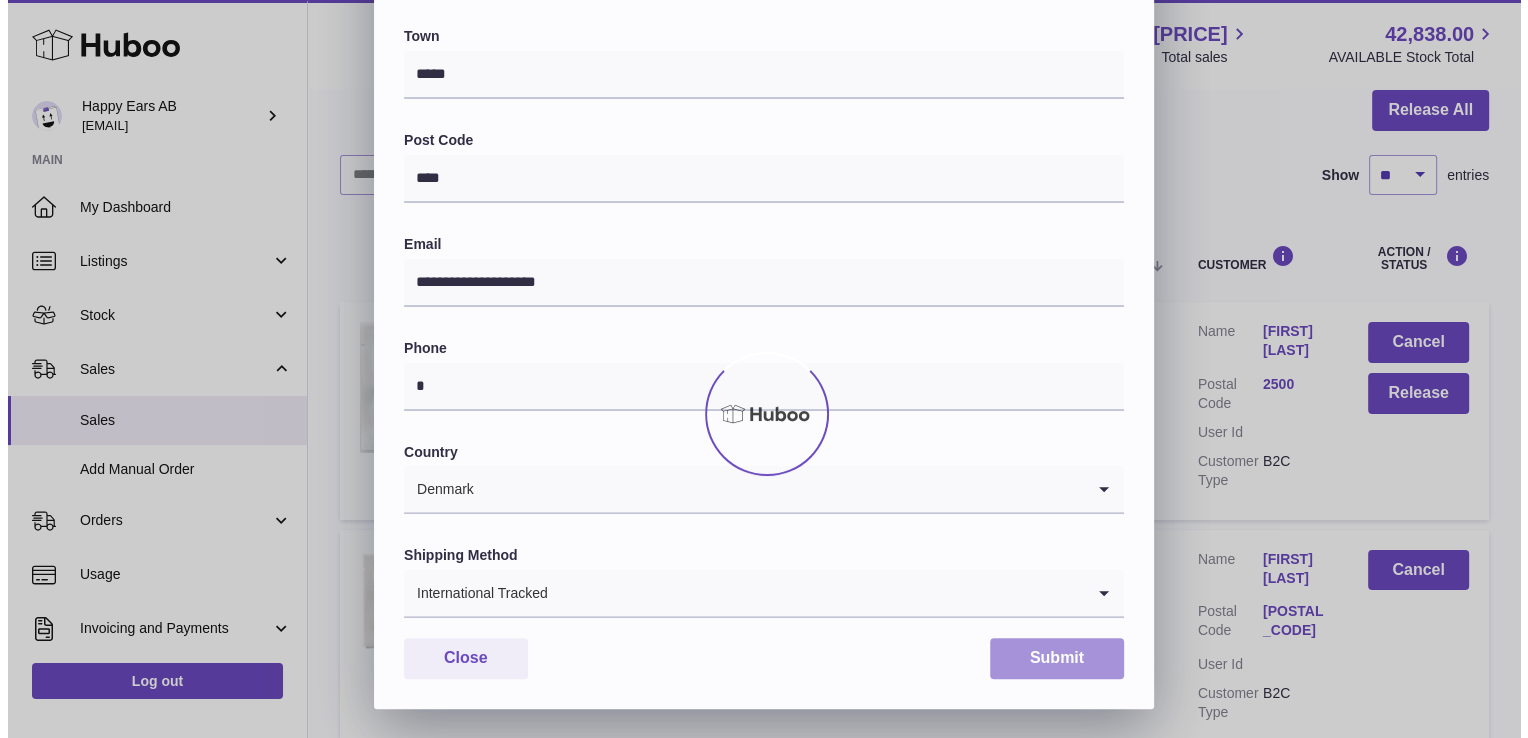 scroll, scrollTop: 0, scrollLeft: 0, axis: both 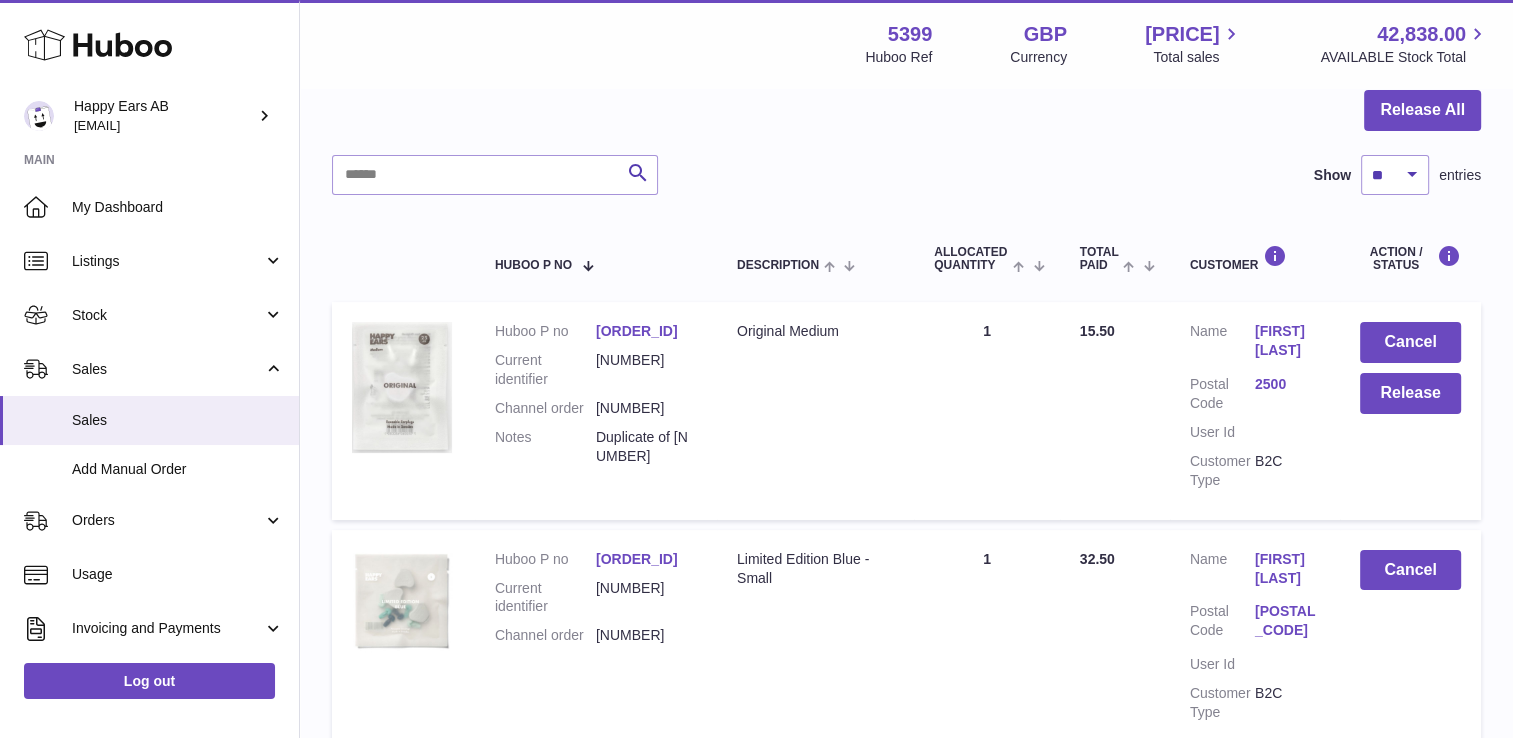 click on "[FIRST] [LAST]" at bounding box center (1287, 341) 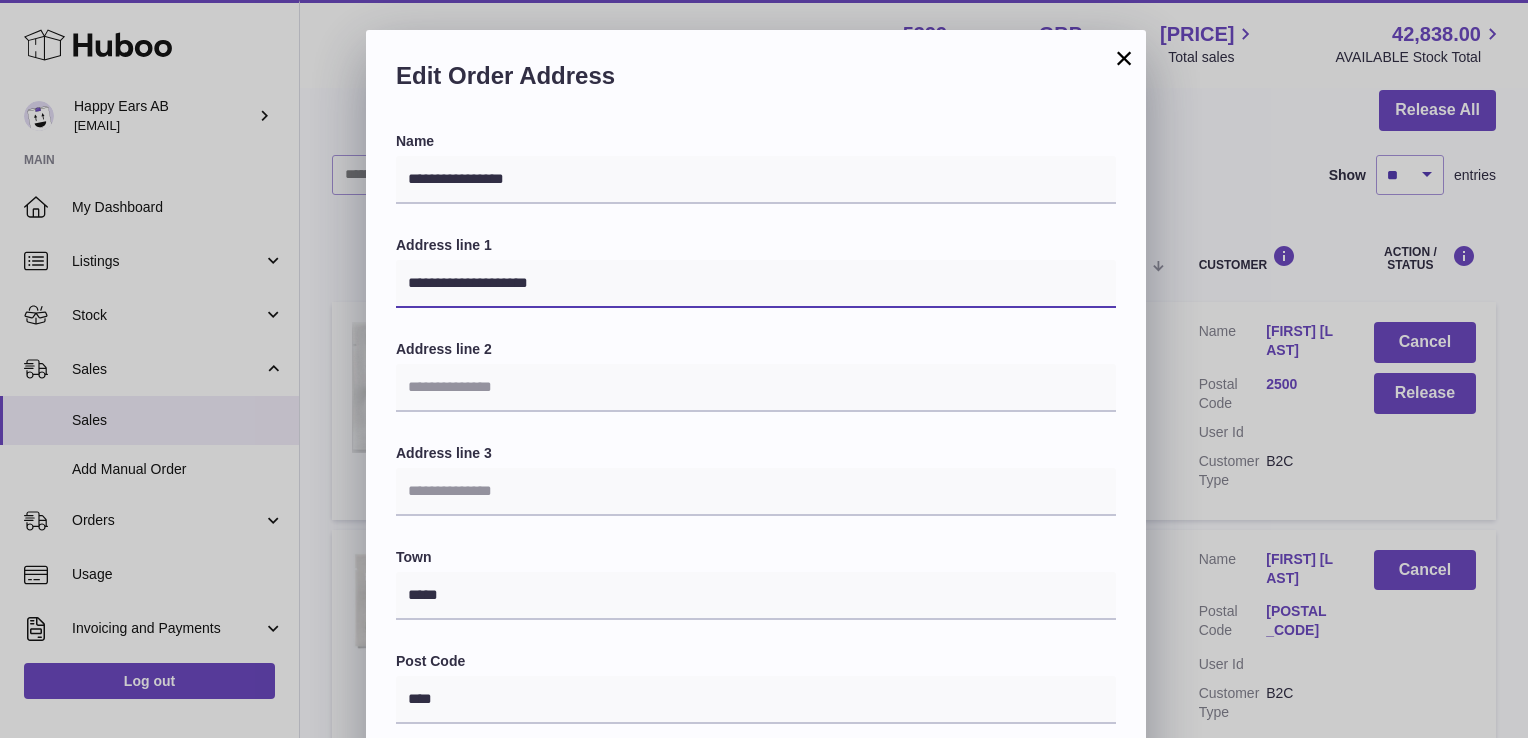 drag, startPoint x: 408, startPoint y: 282, endPoint x: 776, endPoint y: 266, distance: 368.34766 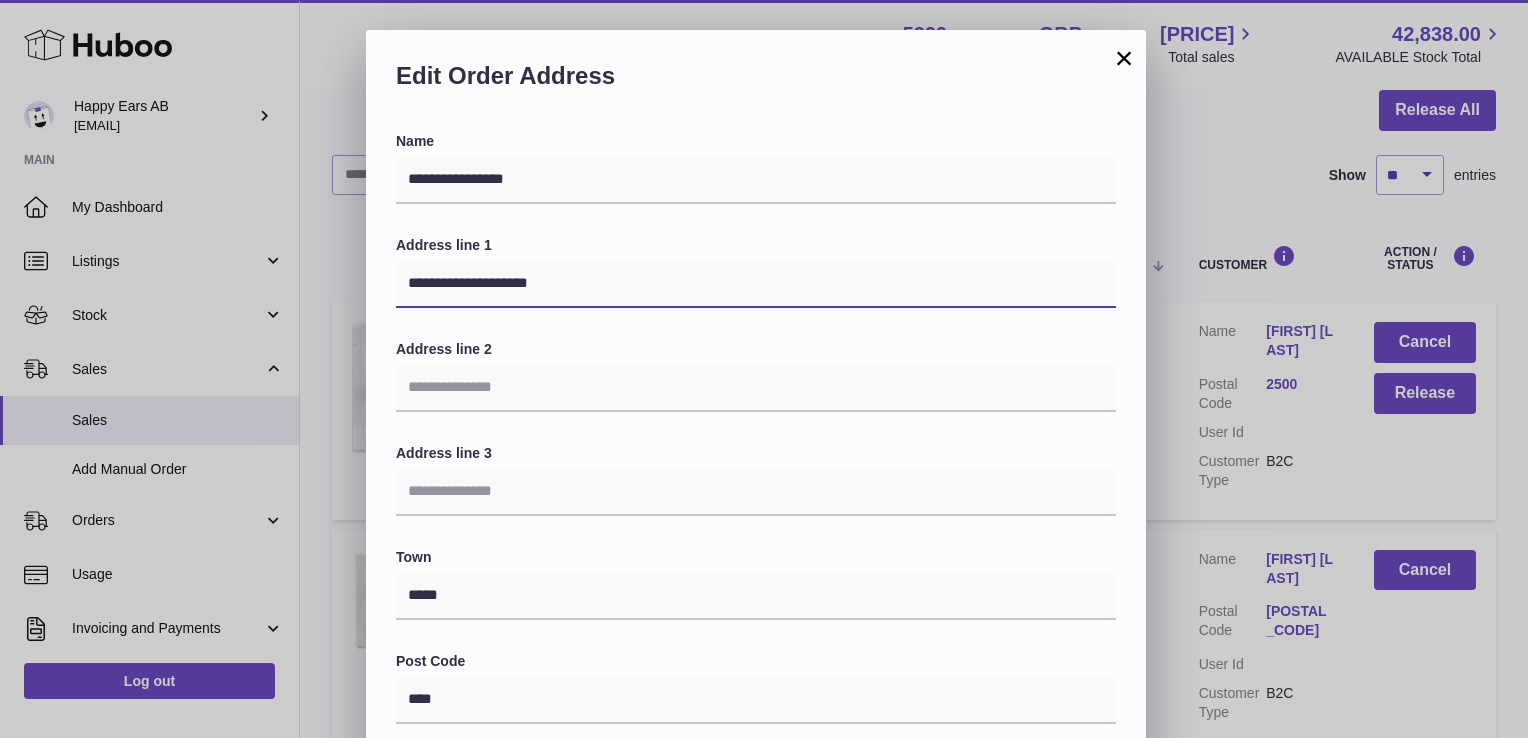click on "**********" at bounding box center [756, 284] 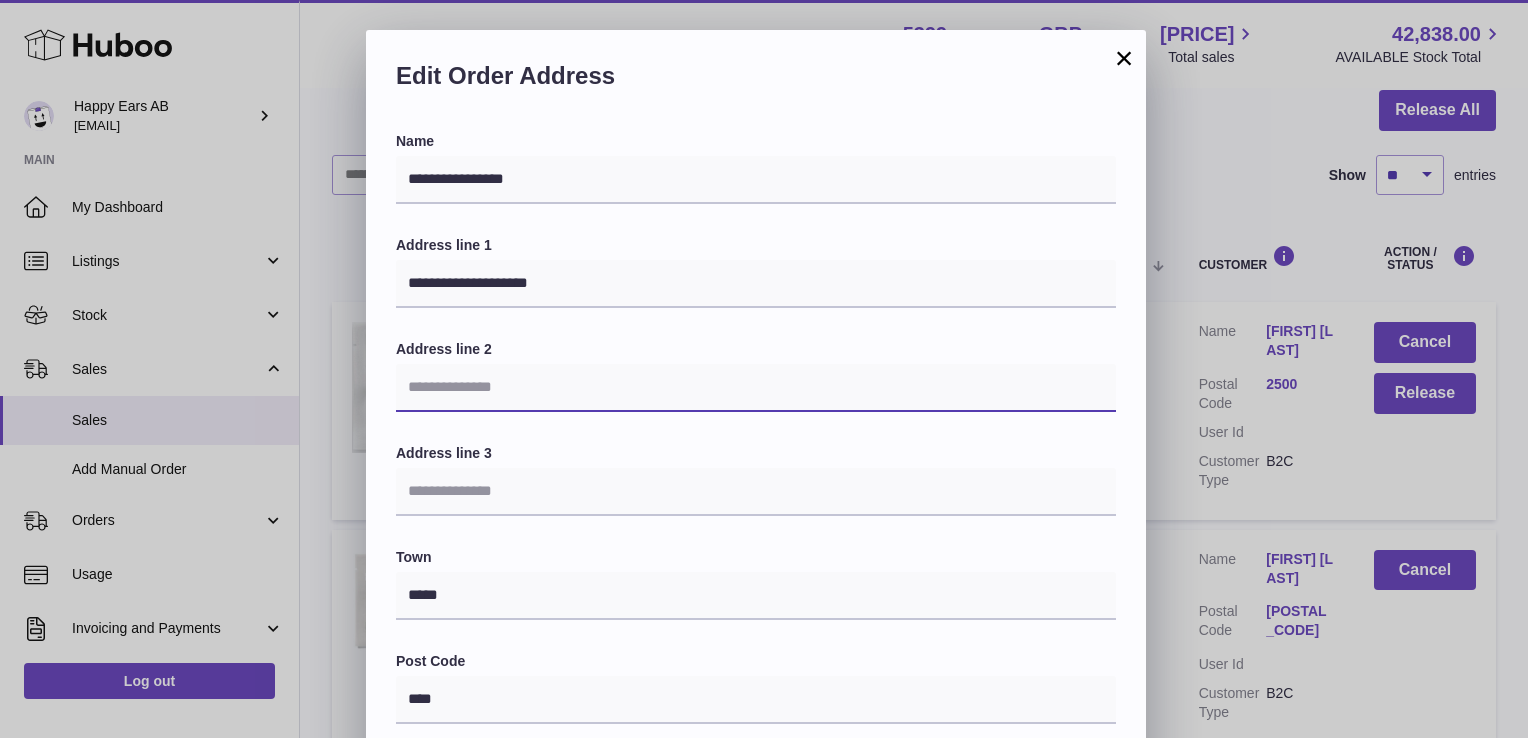 click at bounding box center [756, 388] 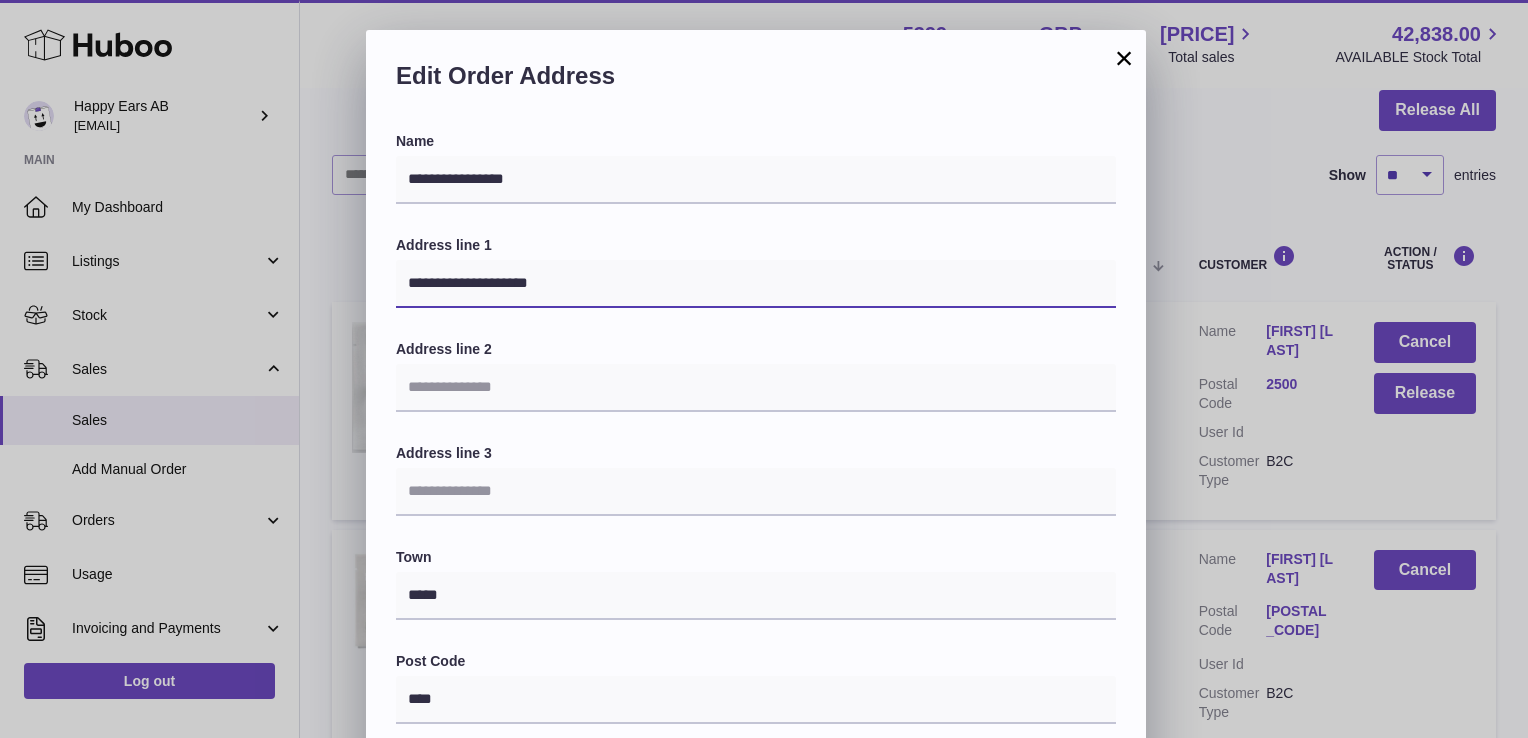 click on "**********" at bounding box center [756, 284] 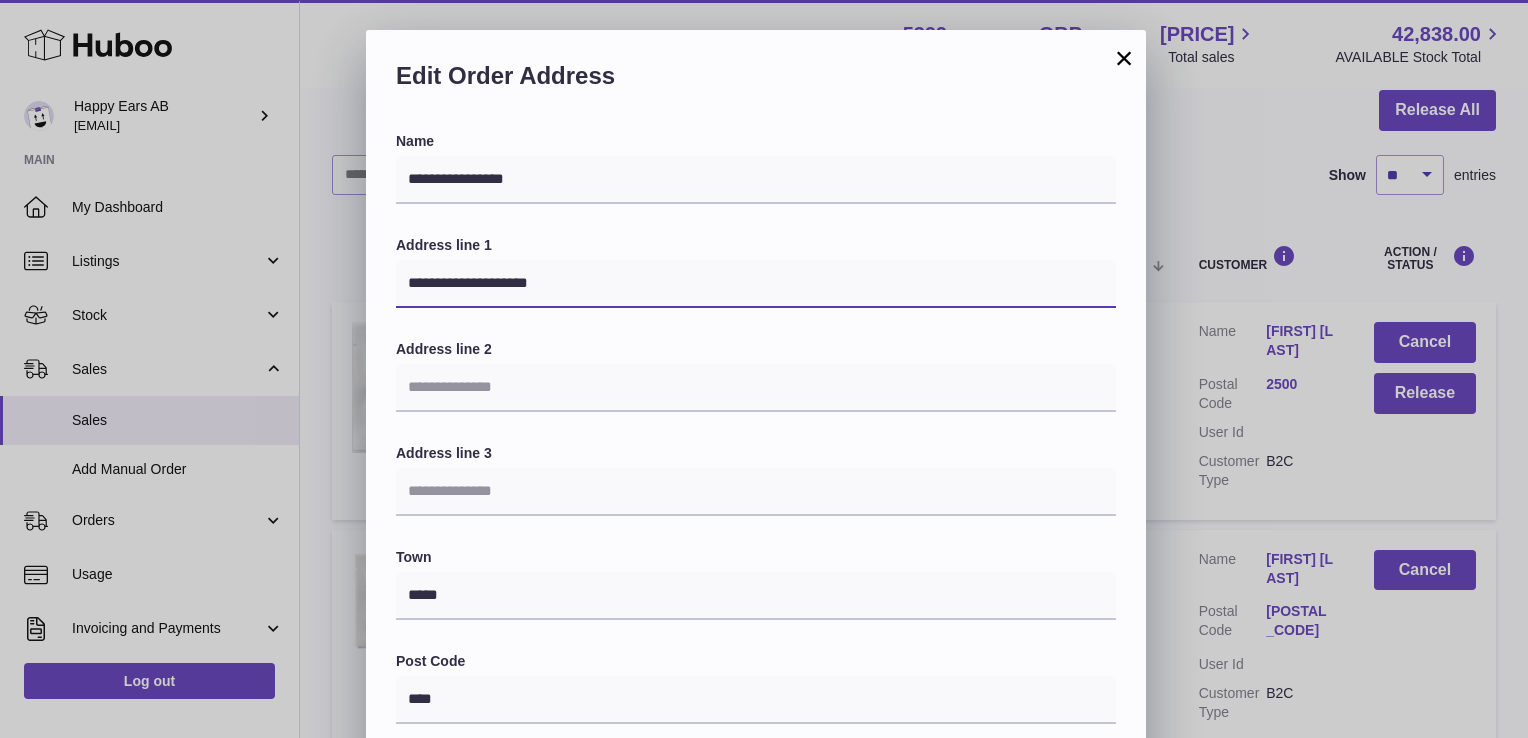 click on "**********" at bounding box center (756, 284) 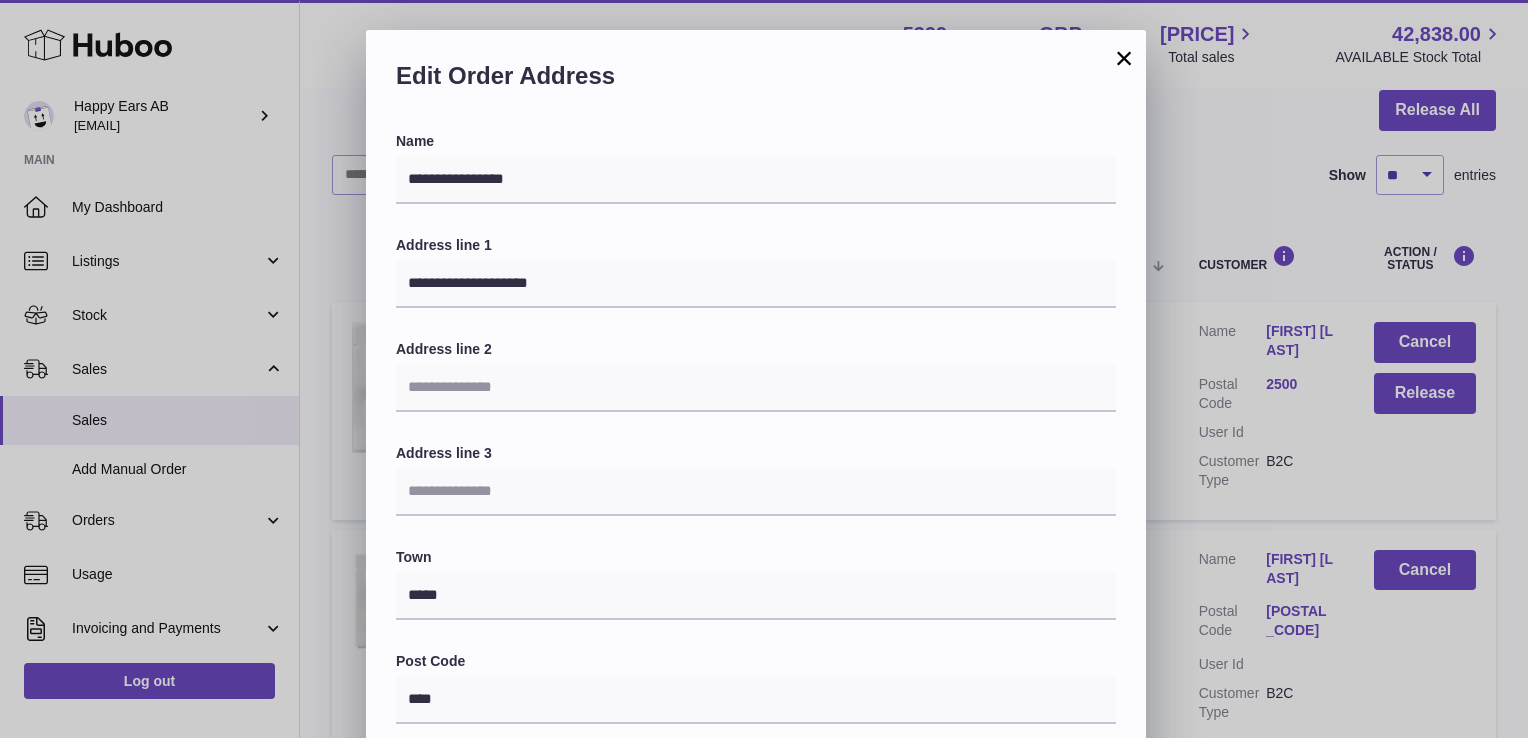 click on "**********" at bounding box center [756, 635] 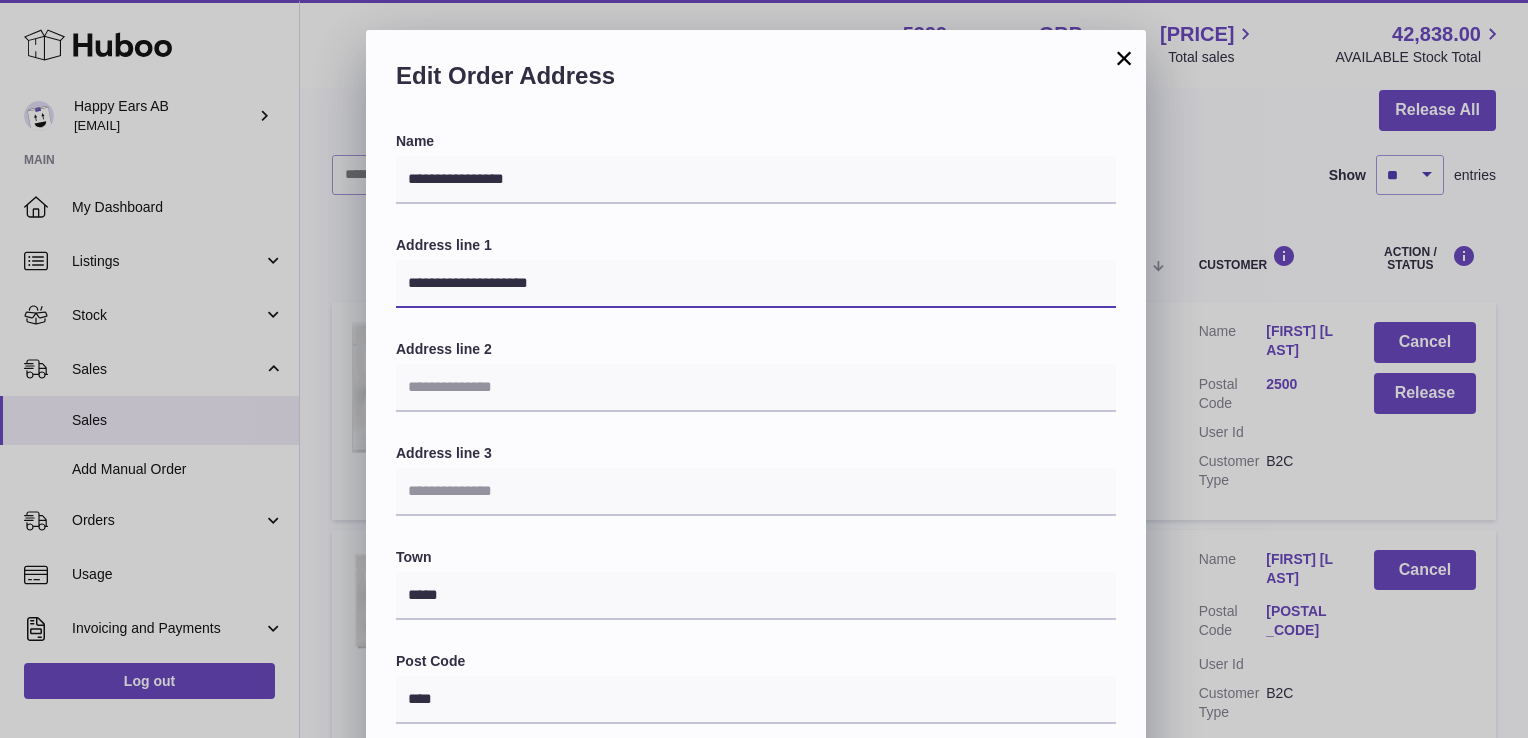 click on "**********" at bounding box center [756, 284] 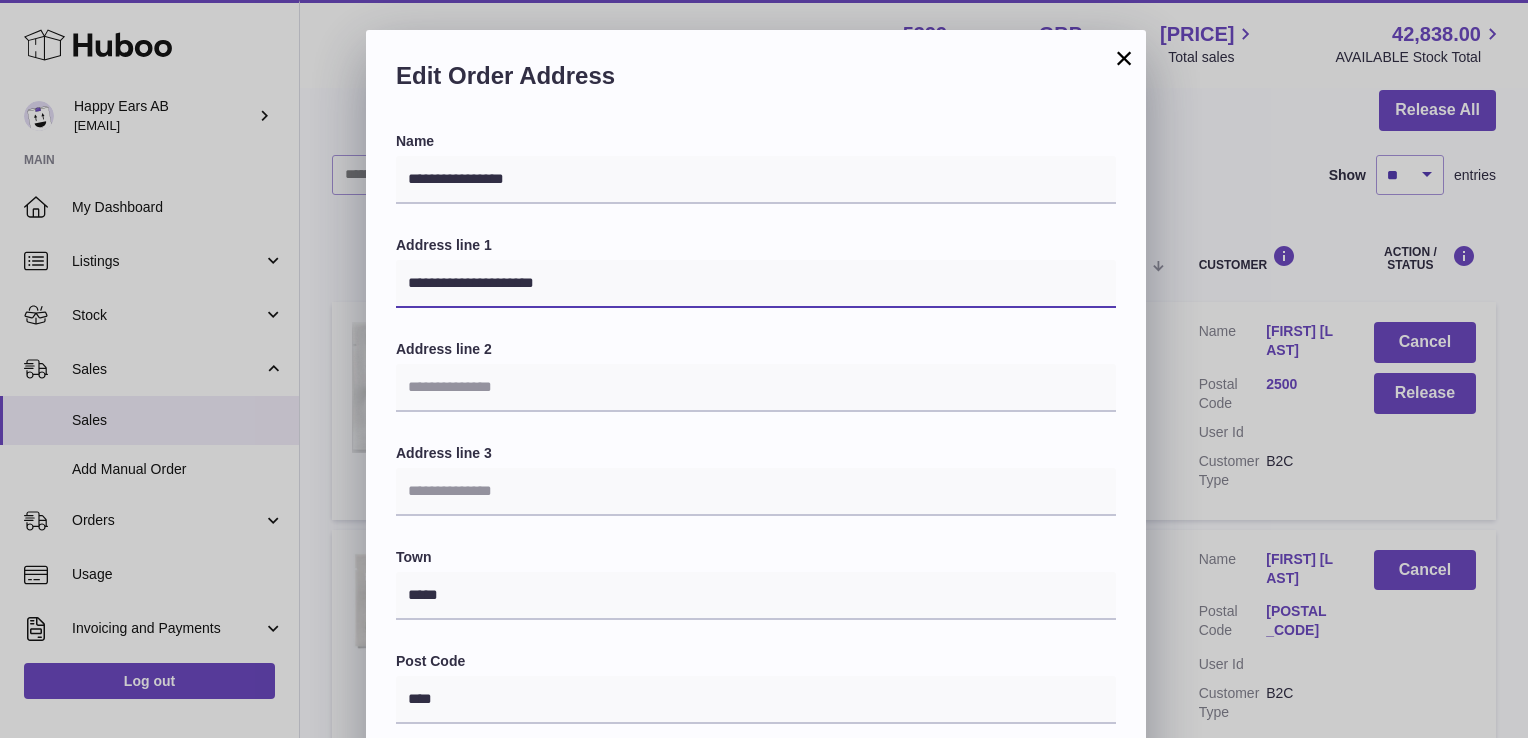 type on "**********" 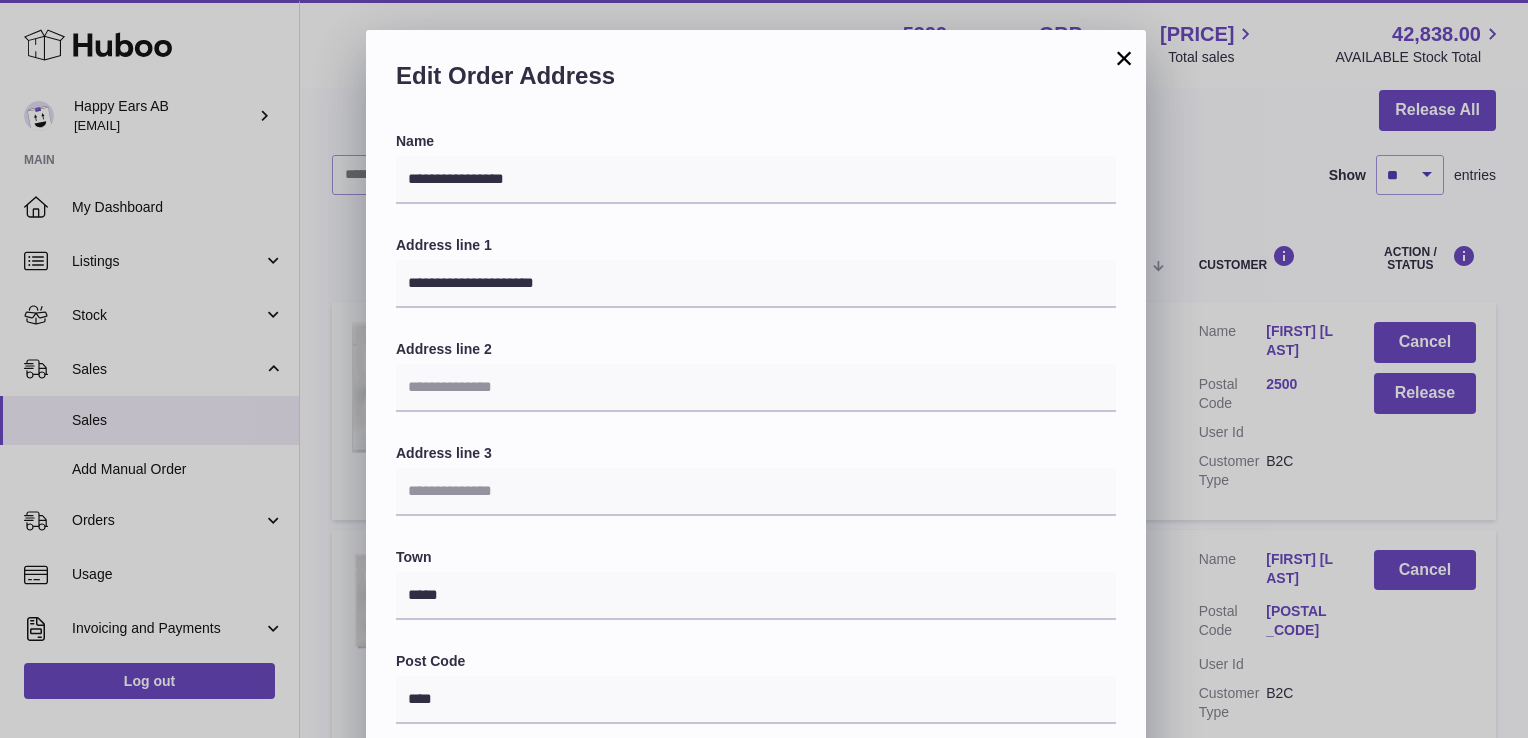 click on "**********" at bounding box center [756, 635] 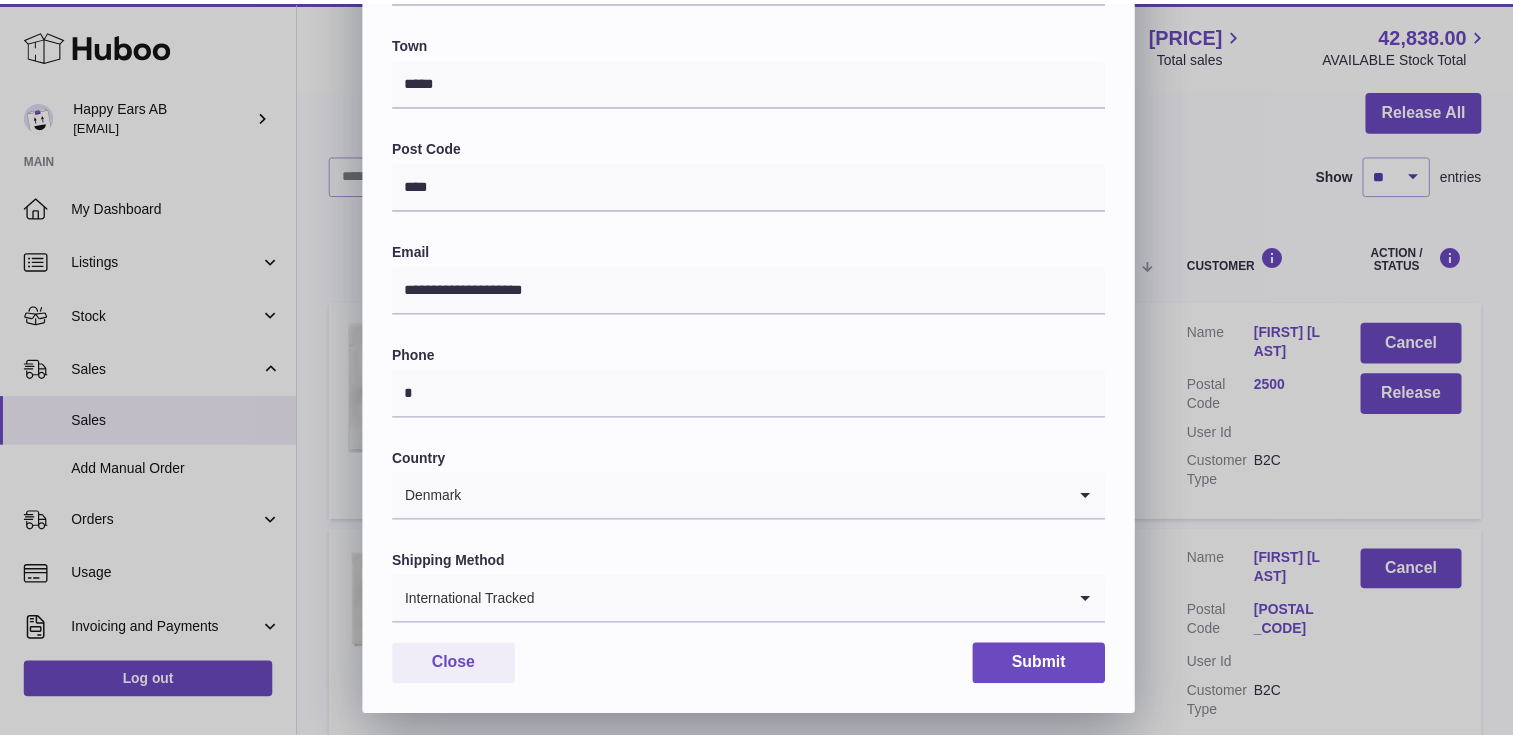 scroll, scrollTop: 521, scrollLeft: 0, axis: vertical 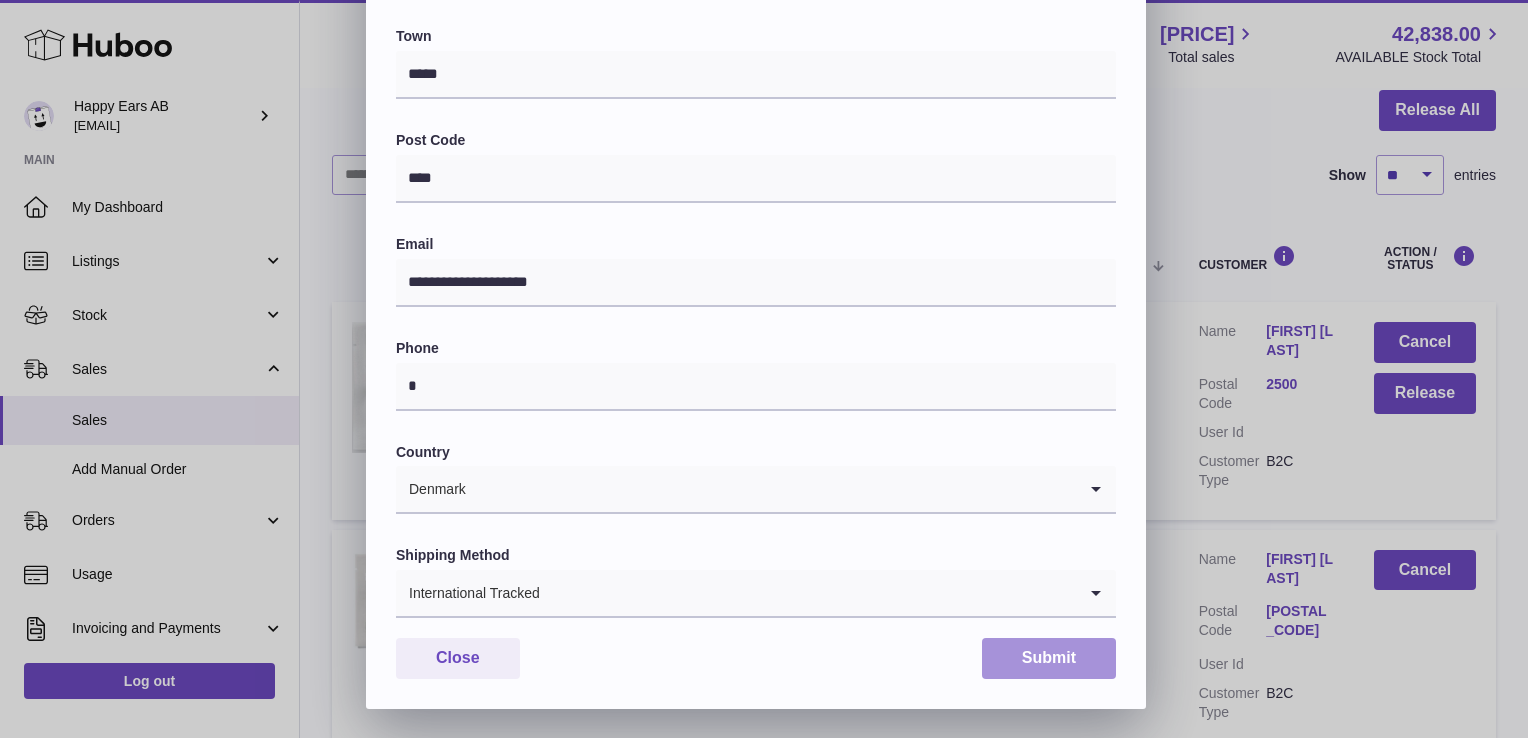 click on "Submit" at bounding box center [1049, 658] 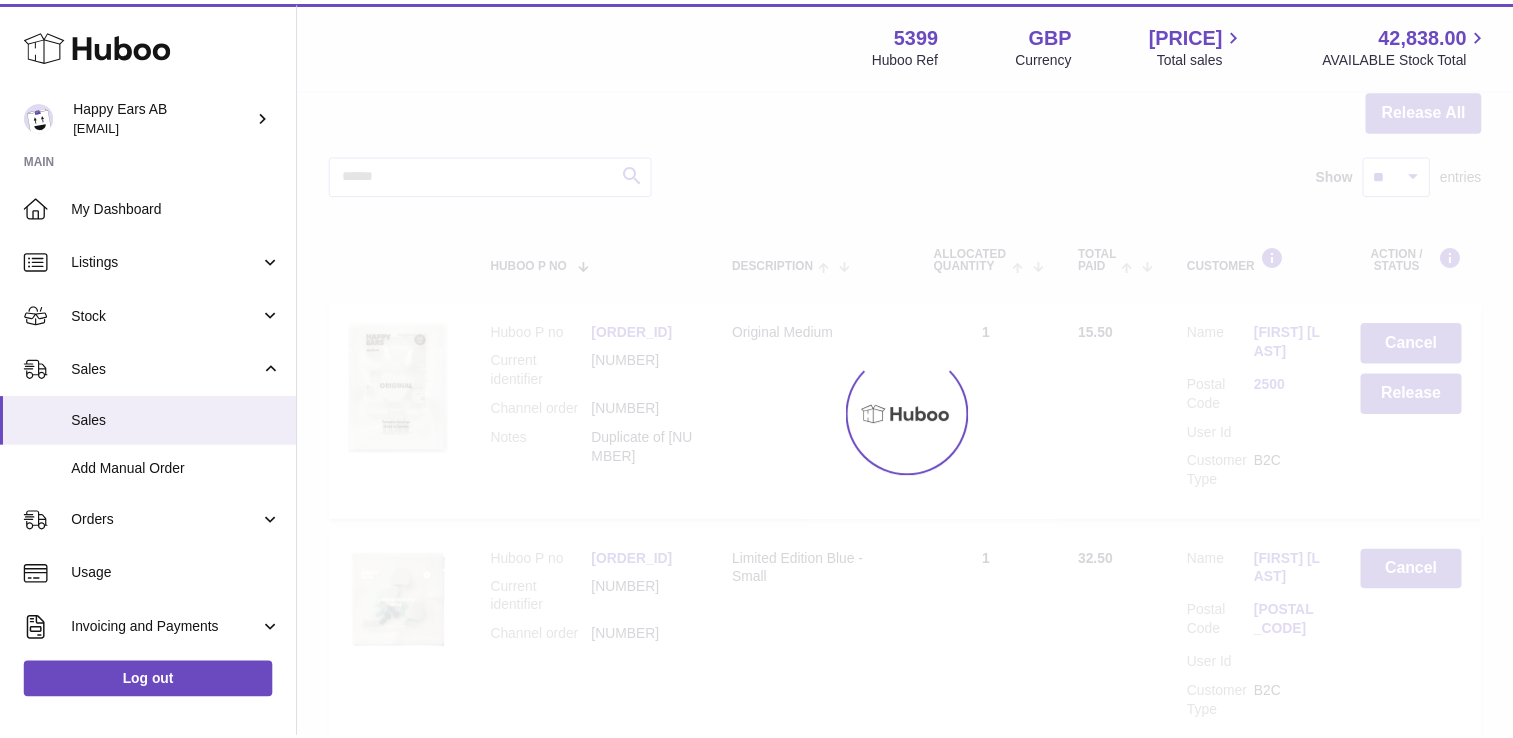 scroll, scrollTop: 0, scrollLeft: 0, axis: both 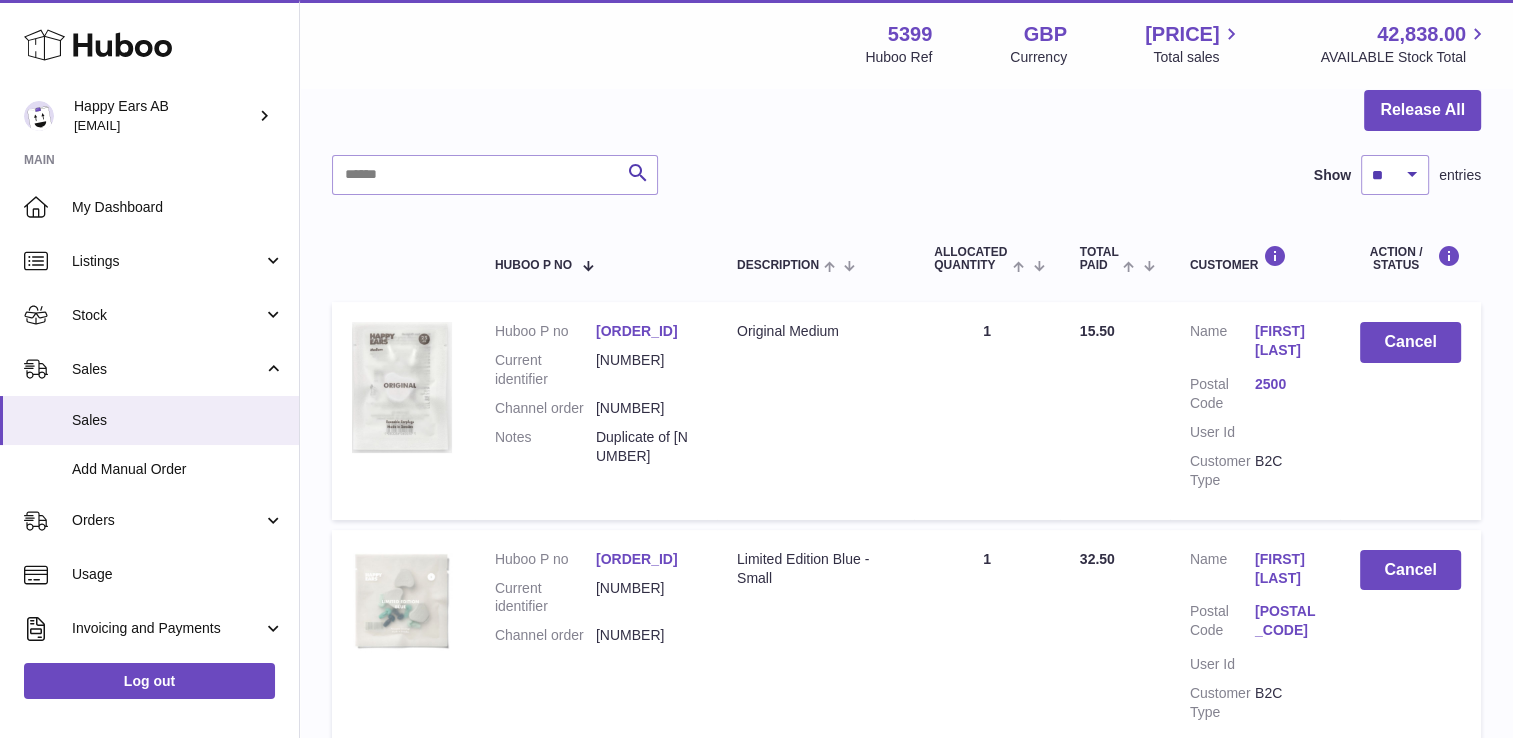 click on "Search
Show
** ** ** ***
entries" at bounding box center [906, 175] 